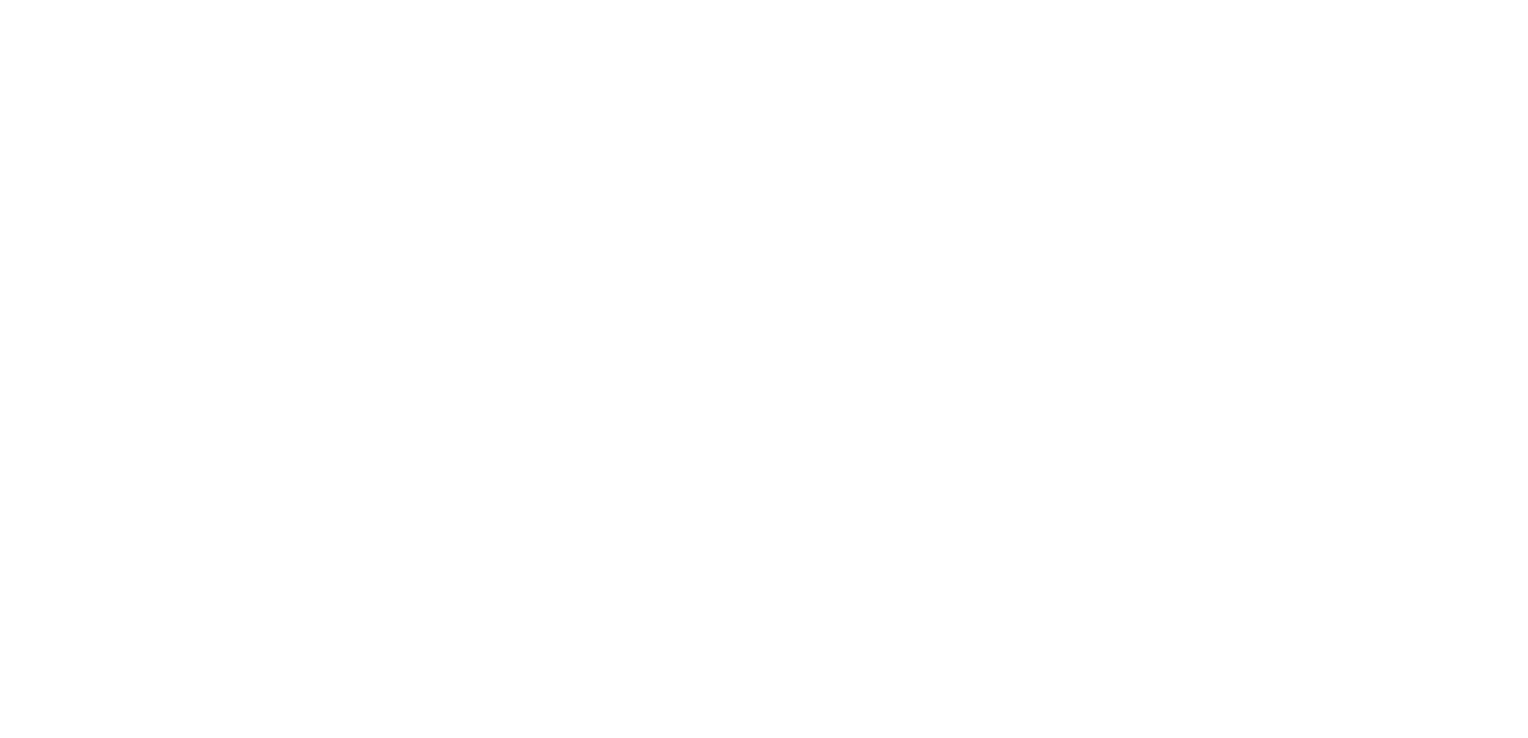 scroll, scrollTop: 0, scrollLeft: 0, axis: both 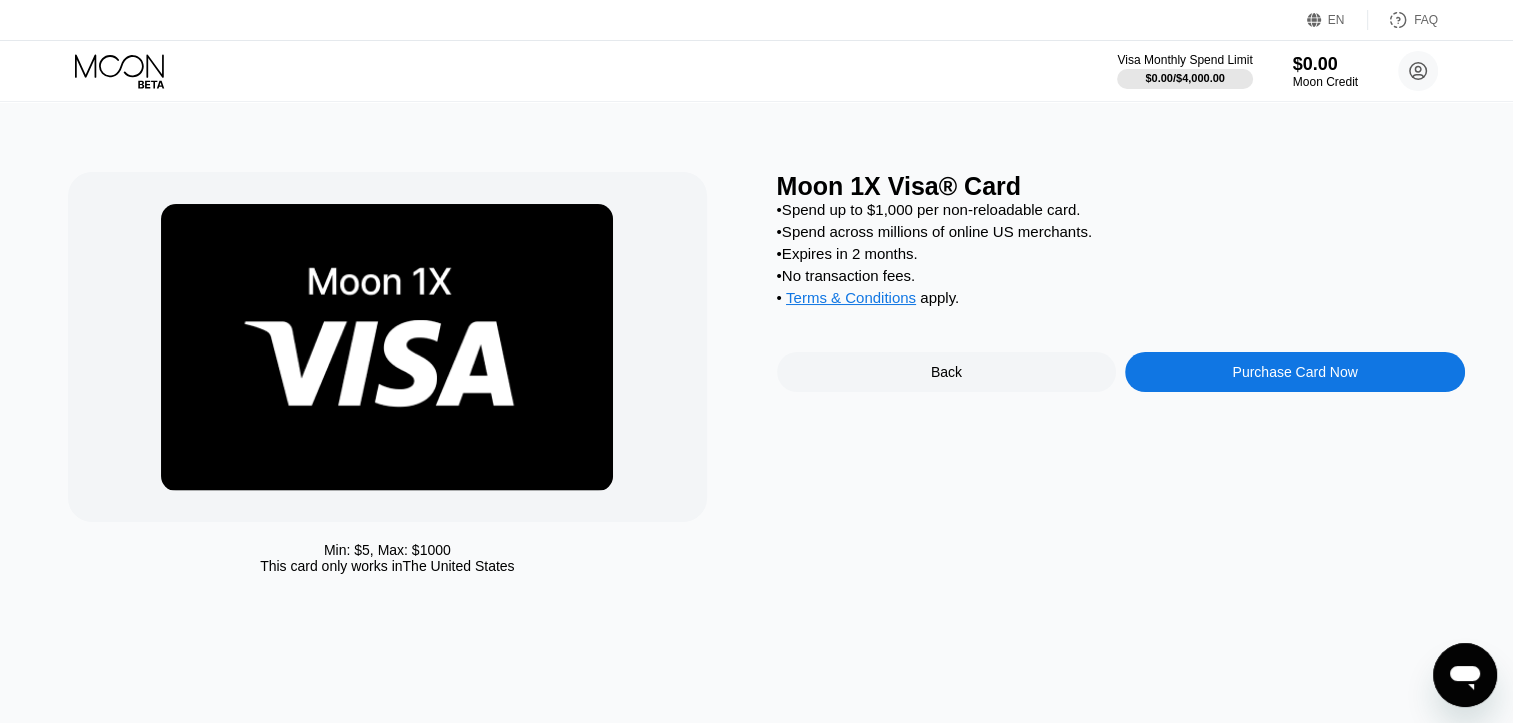 click on "Purchase Card Now" at bounding box center [1294, 372] 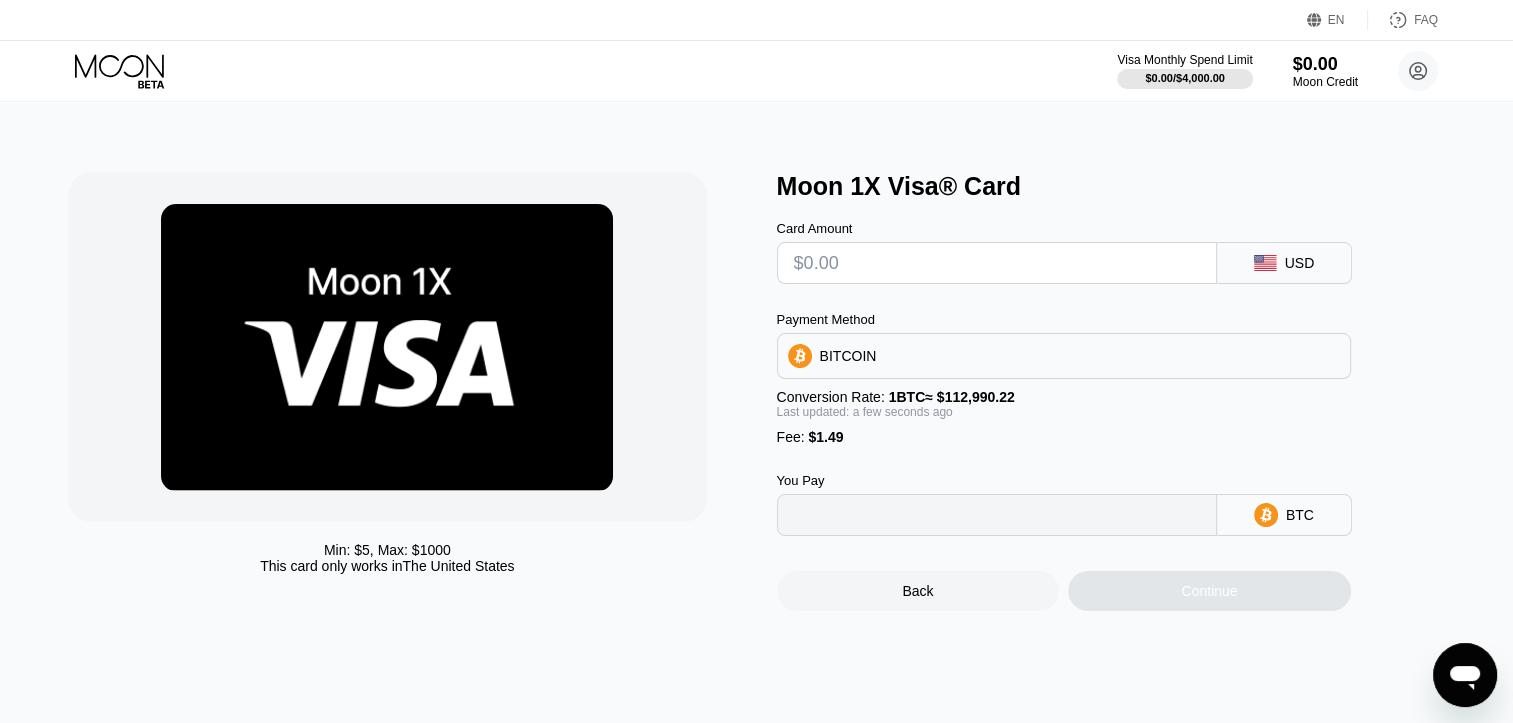 type on "0" 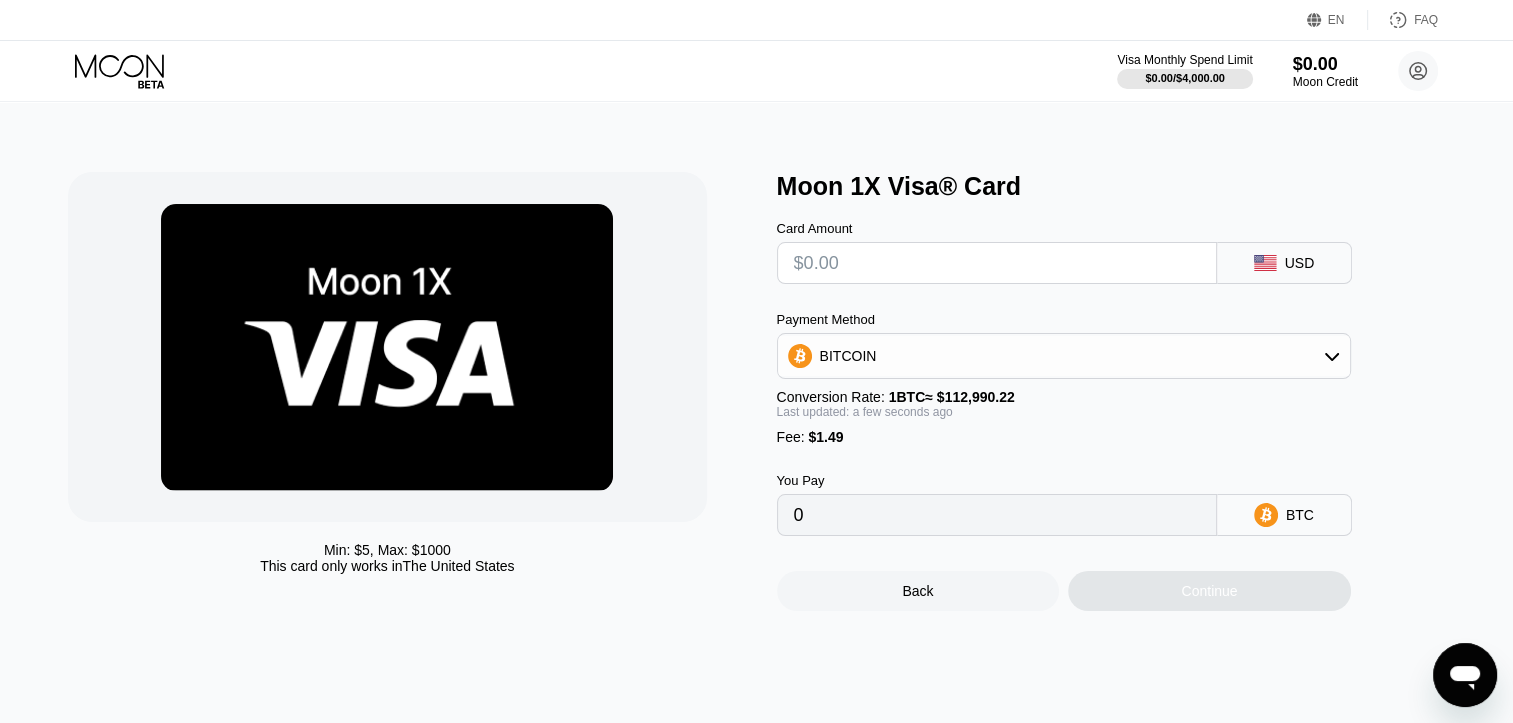 click at bounding box center [997, 263] 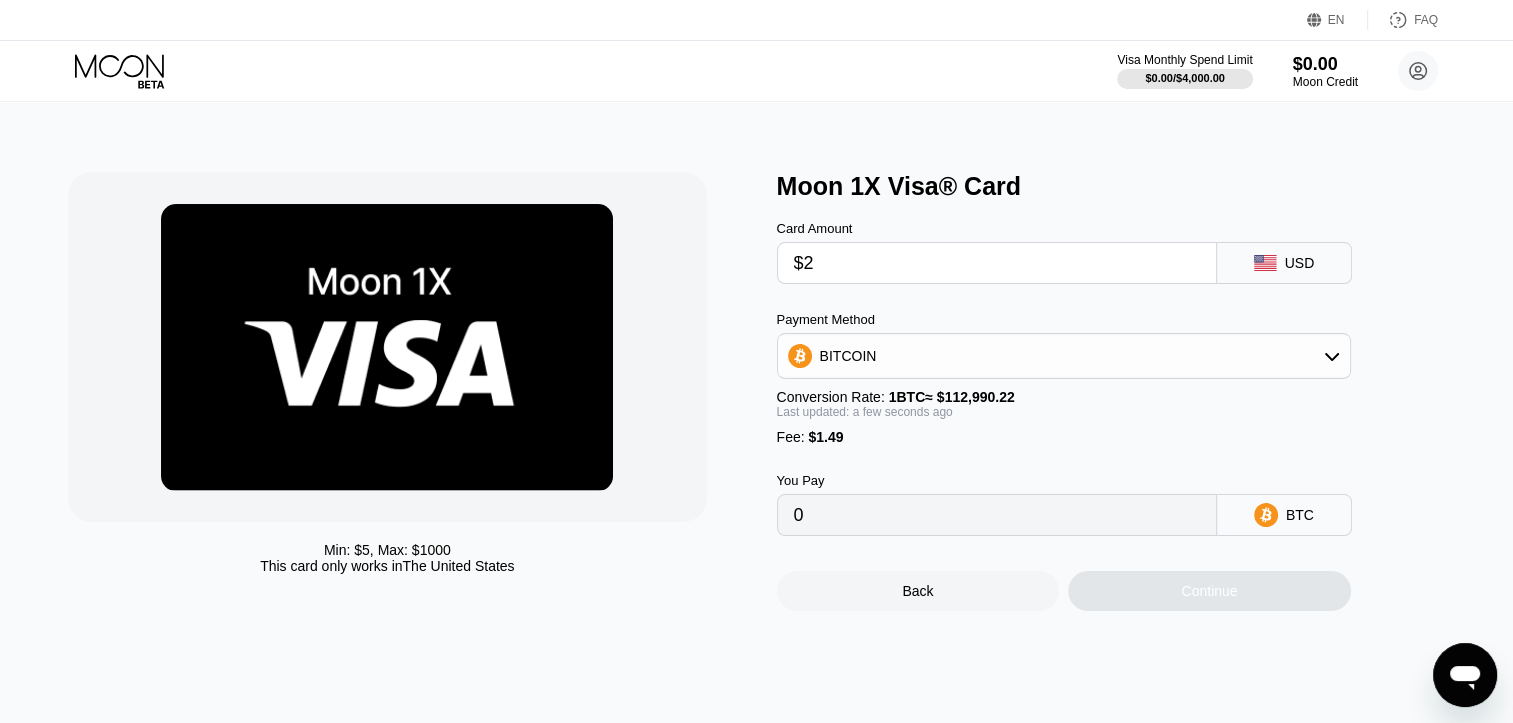 type on "0.00003089" 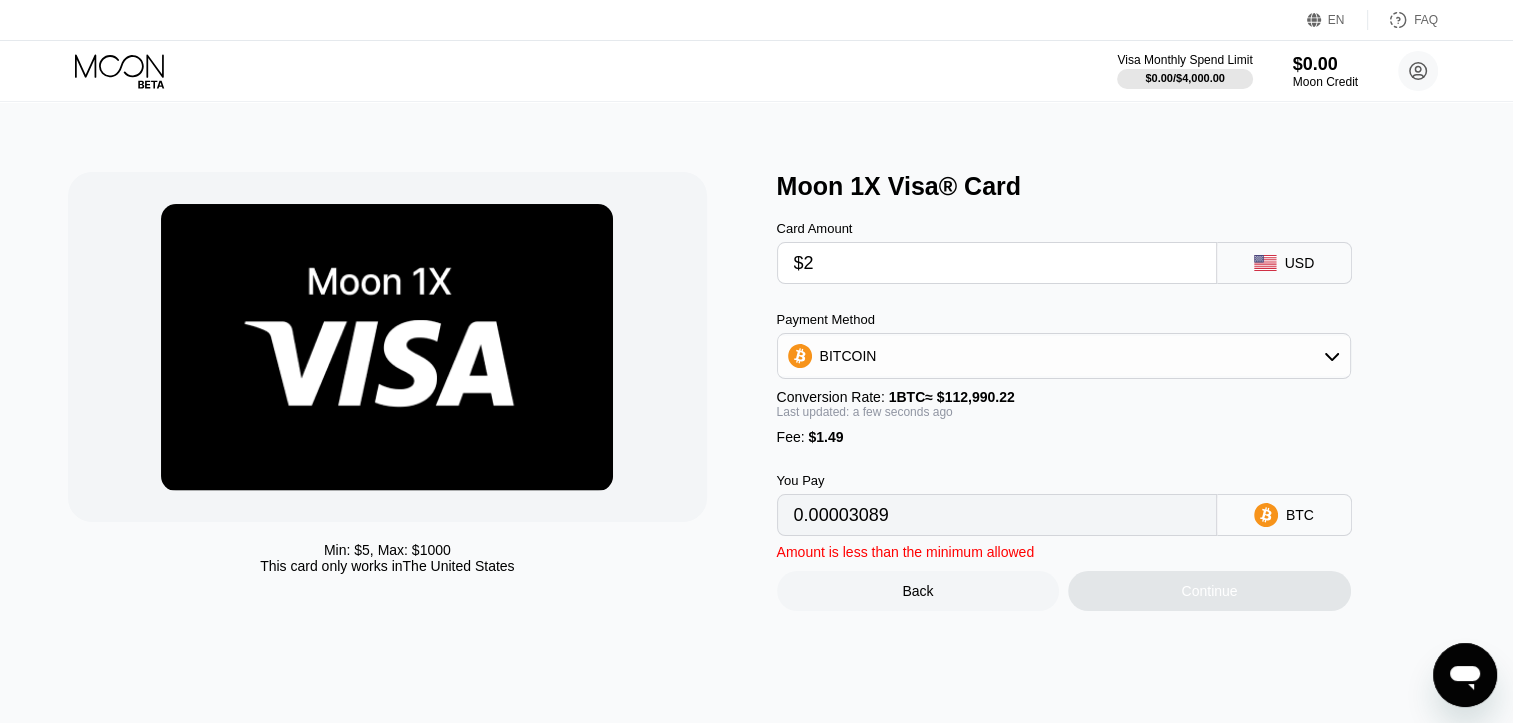 type on "$20" 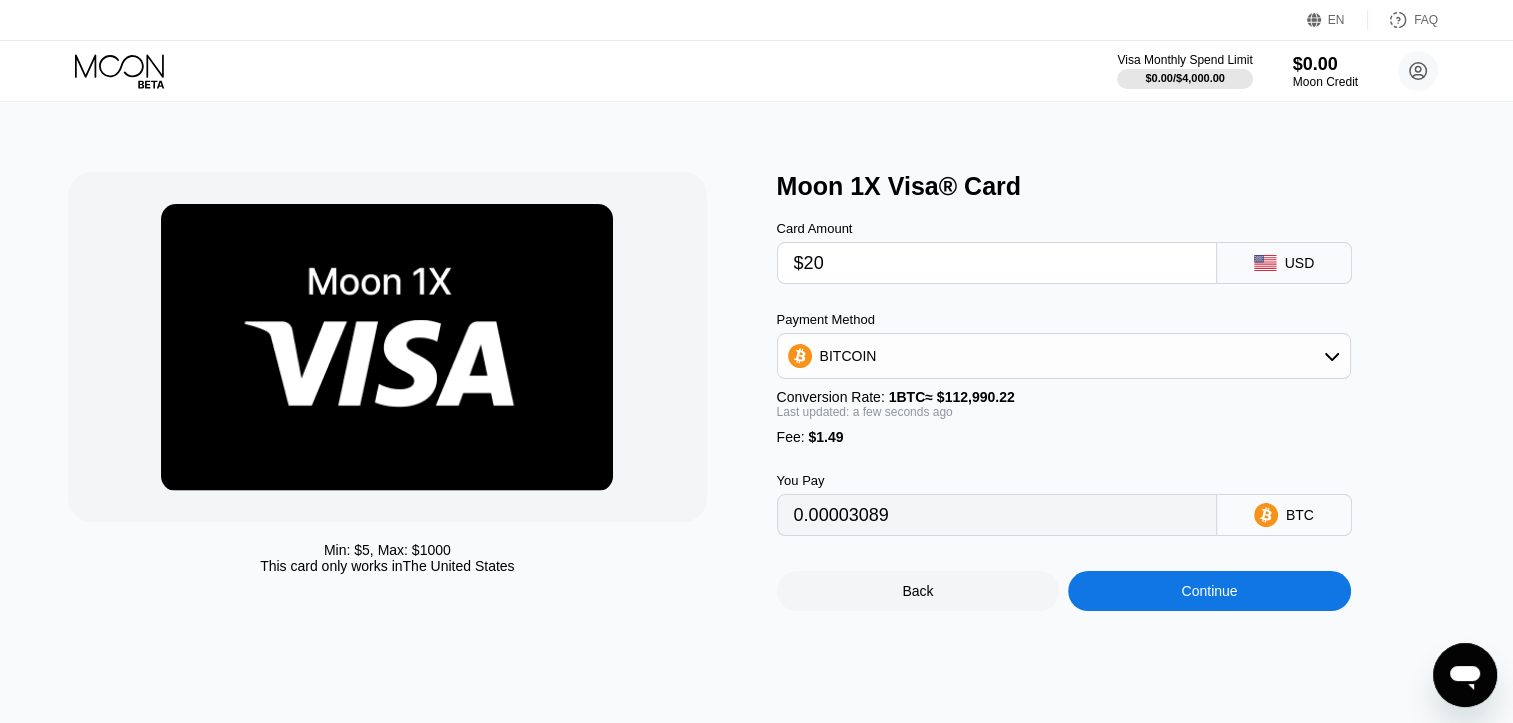 type on "0.00019020" 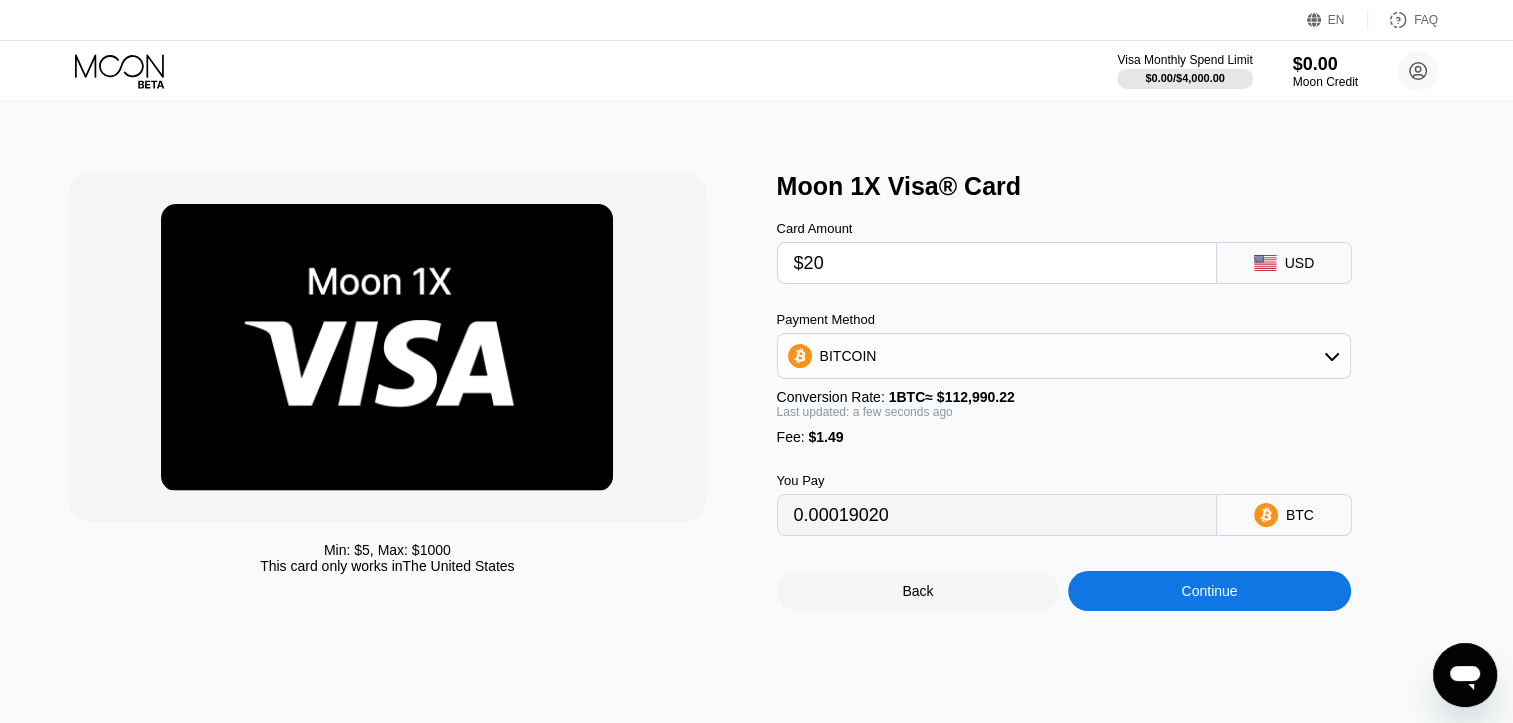 type on "$2" 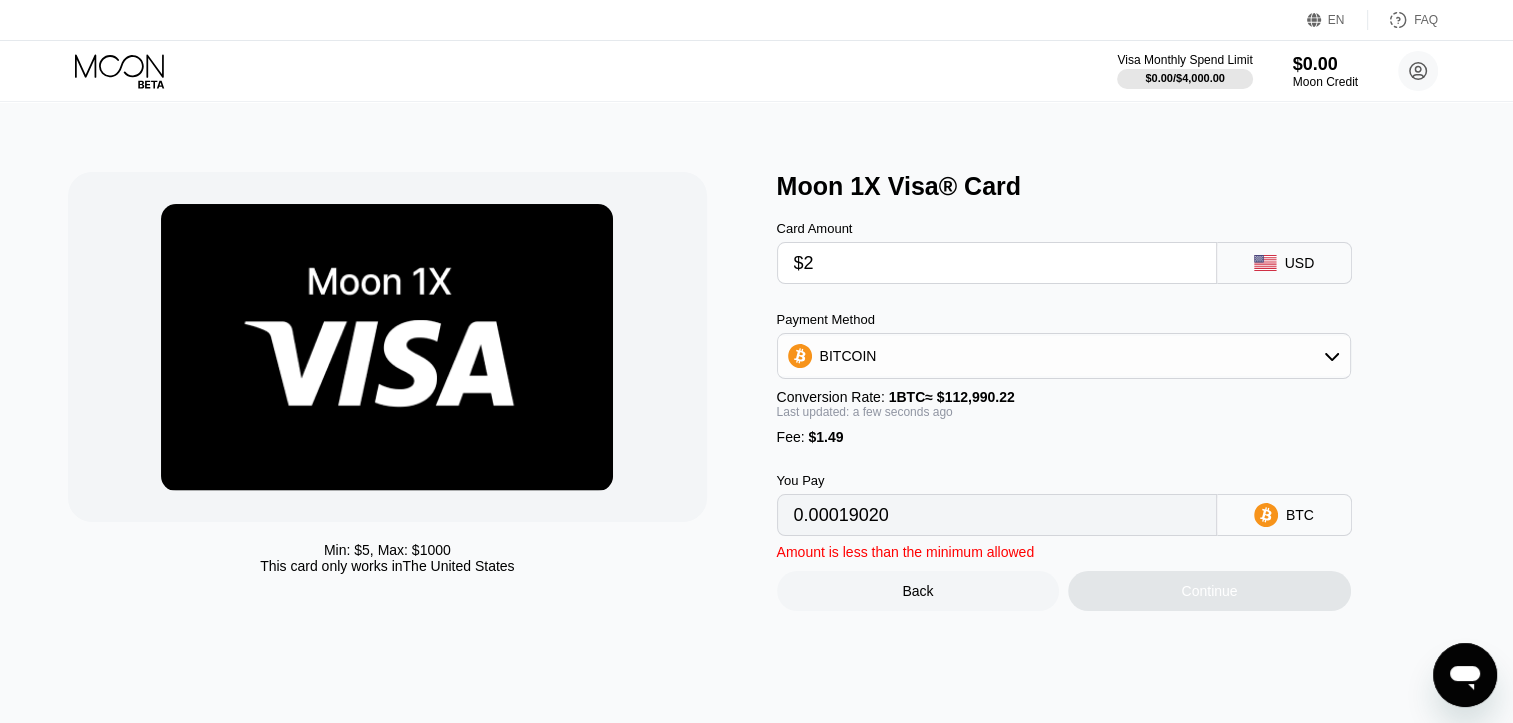 type on "0.00003089" 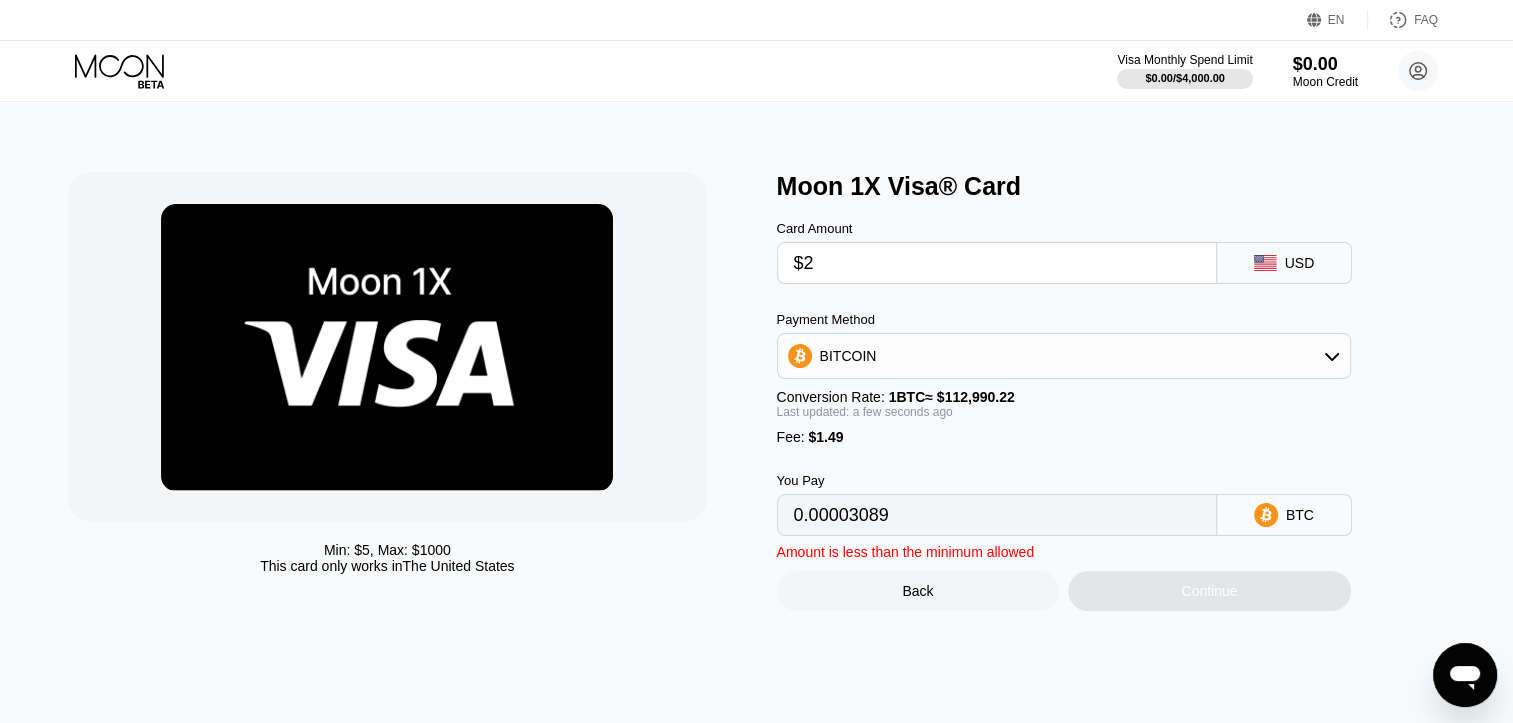 type 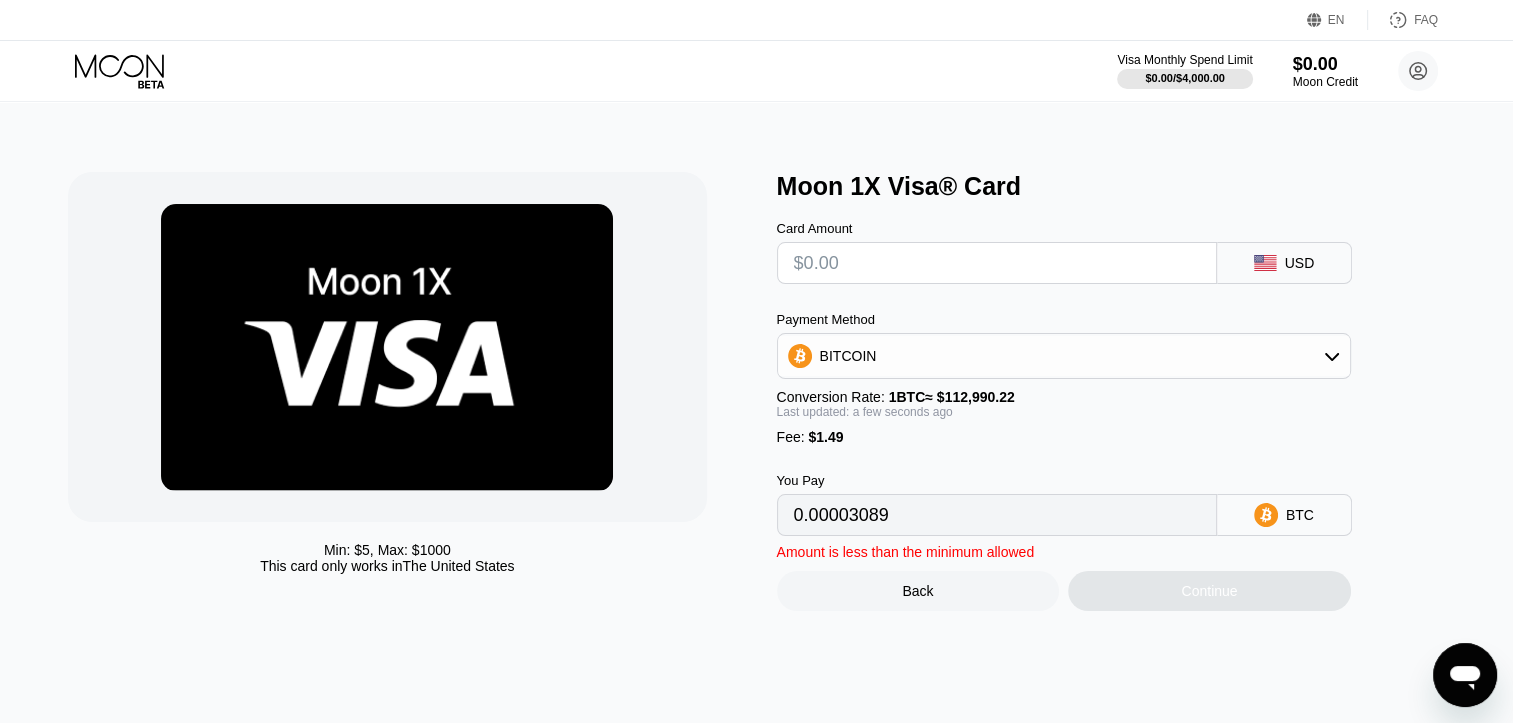 type on "0" 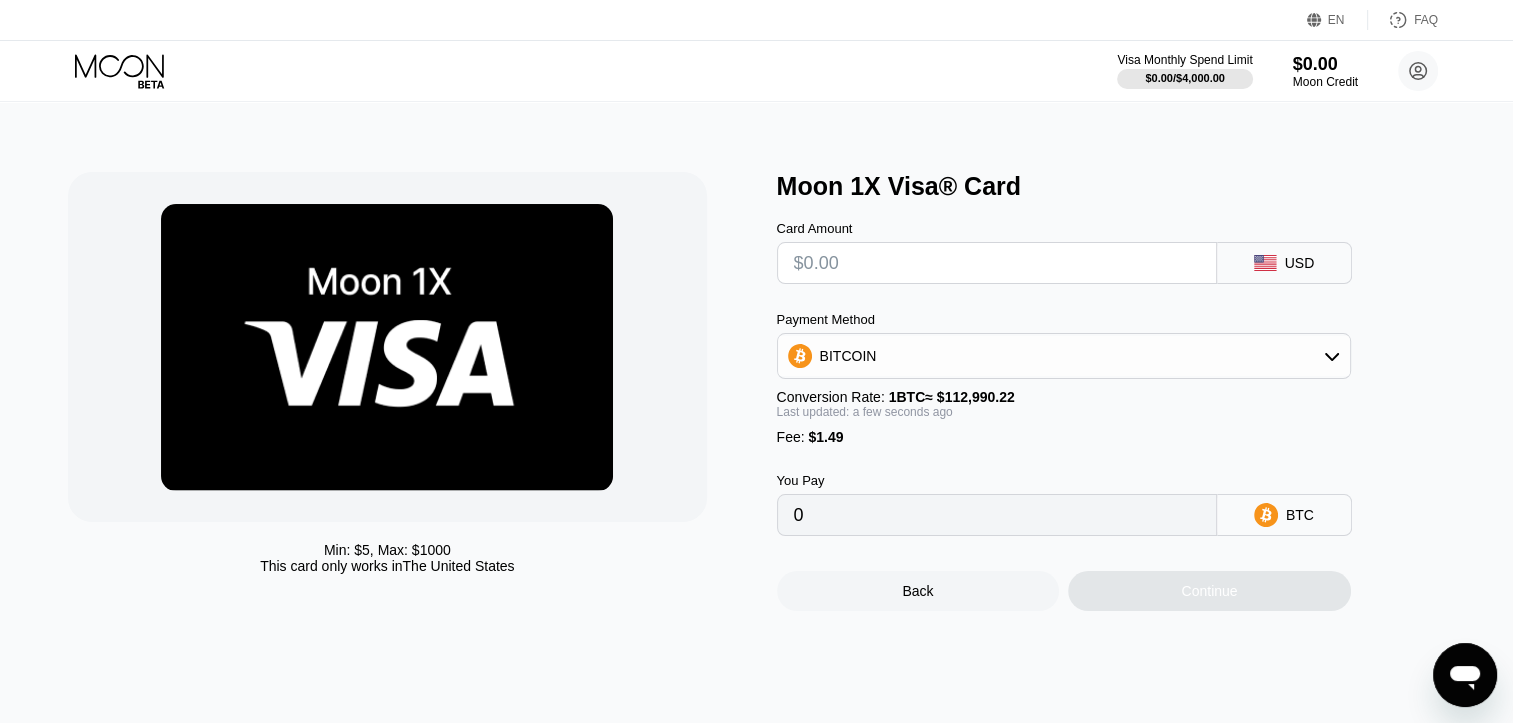 type on "$1" 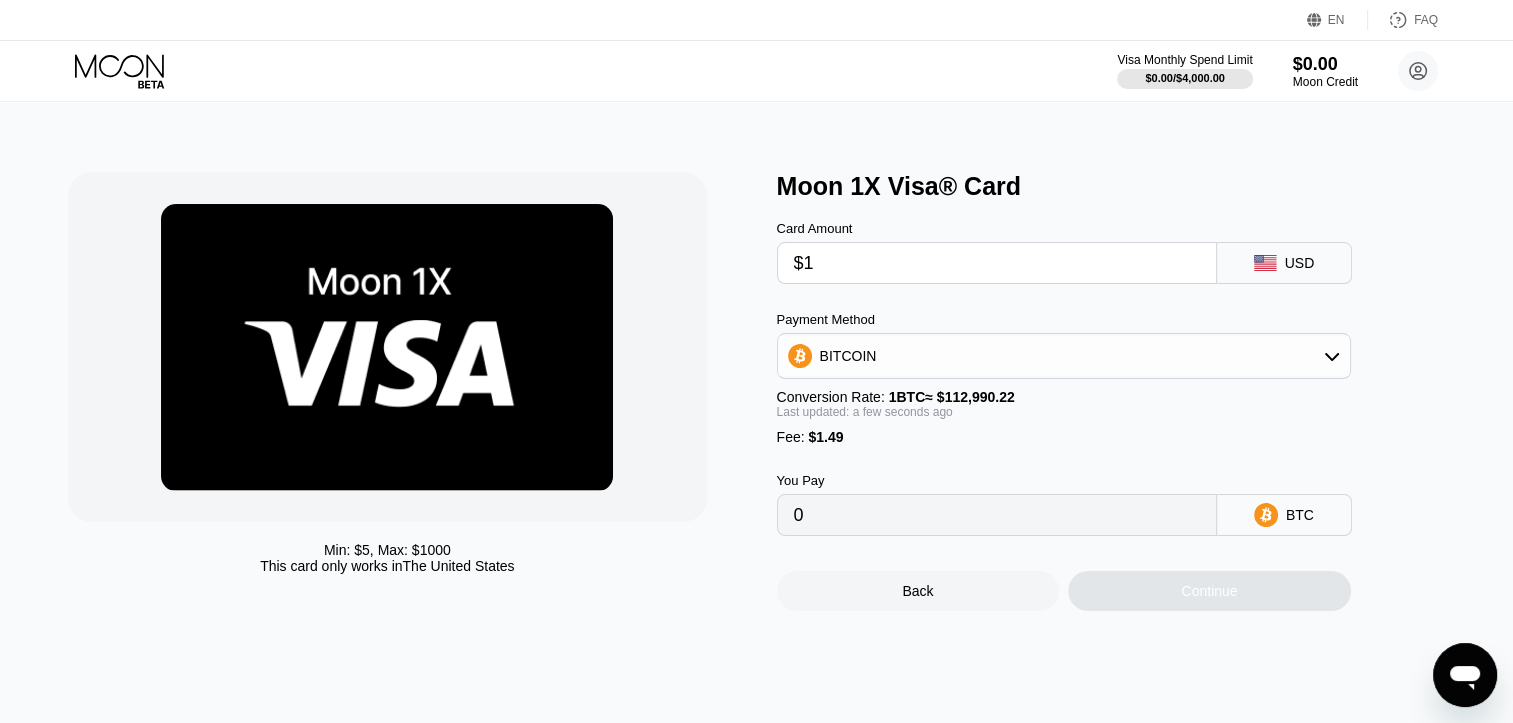 type on "0.00002204" 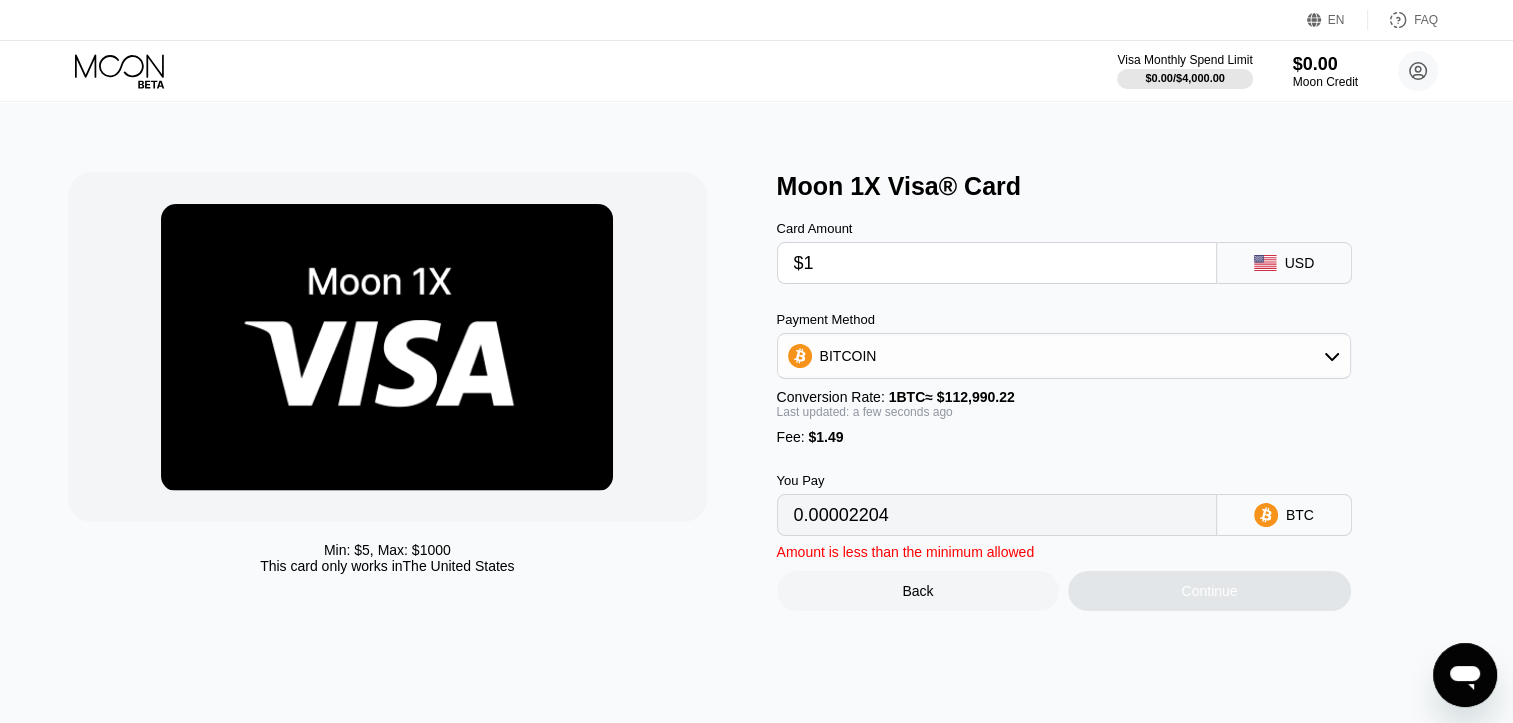 type on "$15" 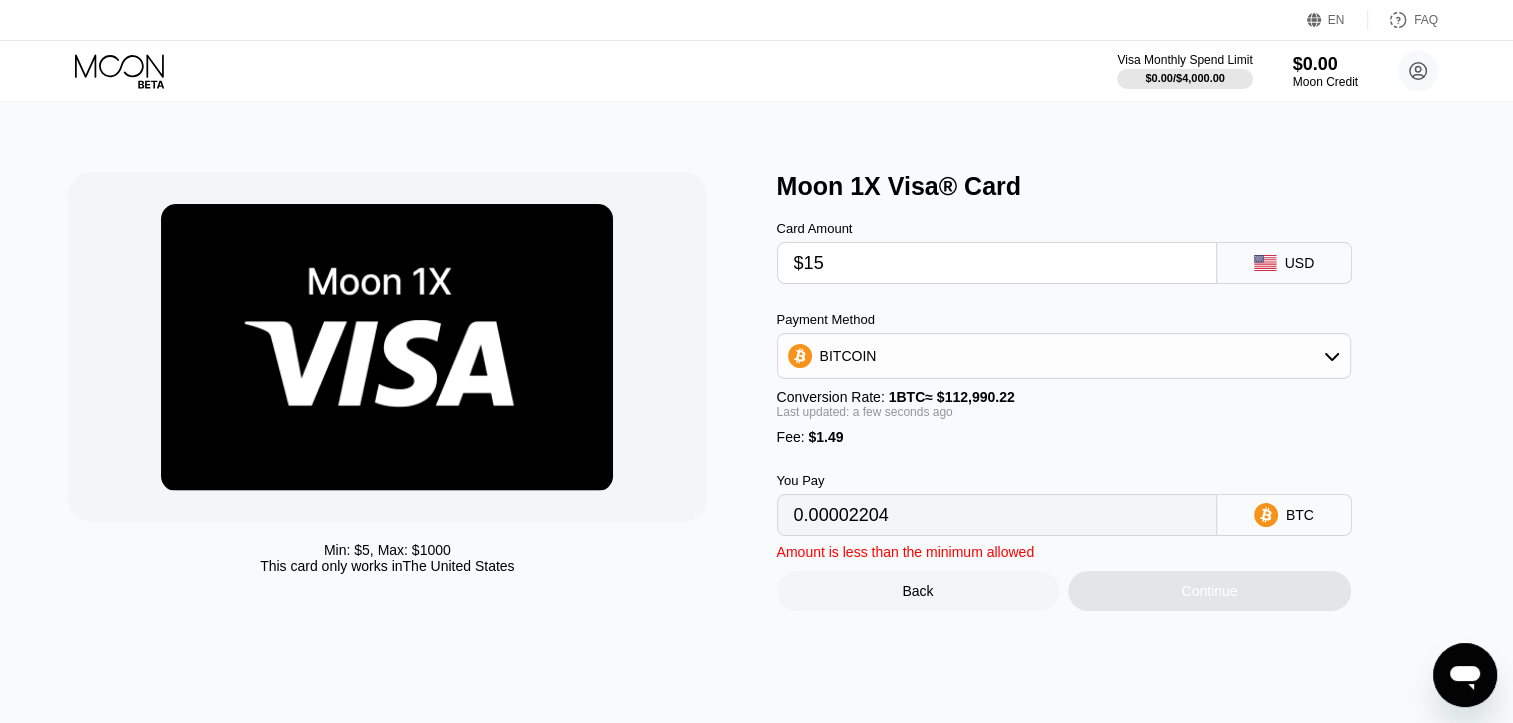 type on "0.00014595" 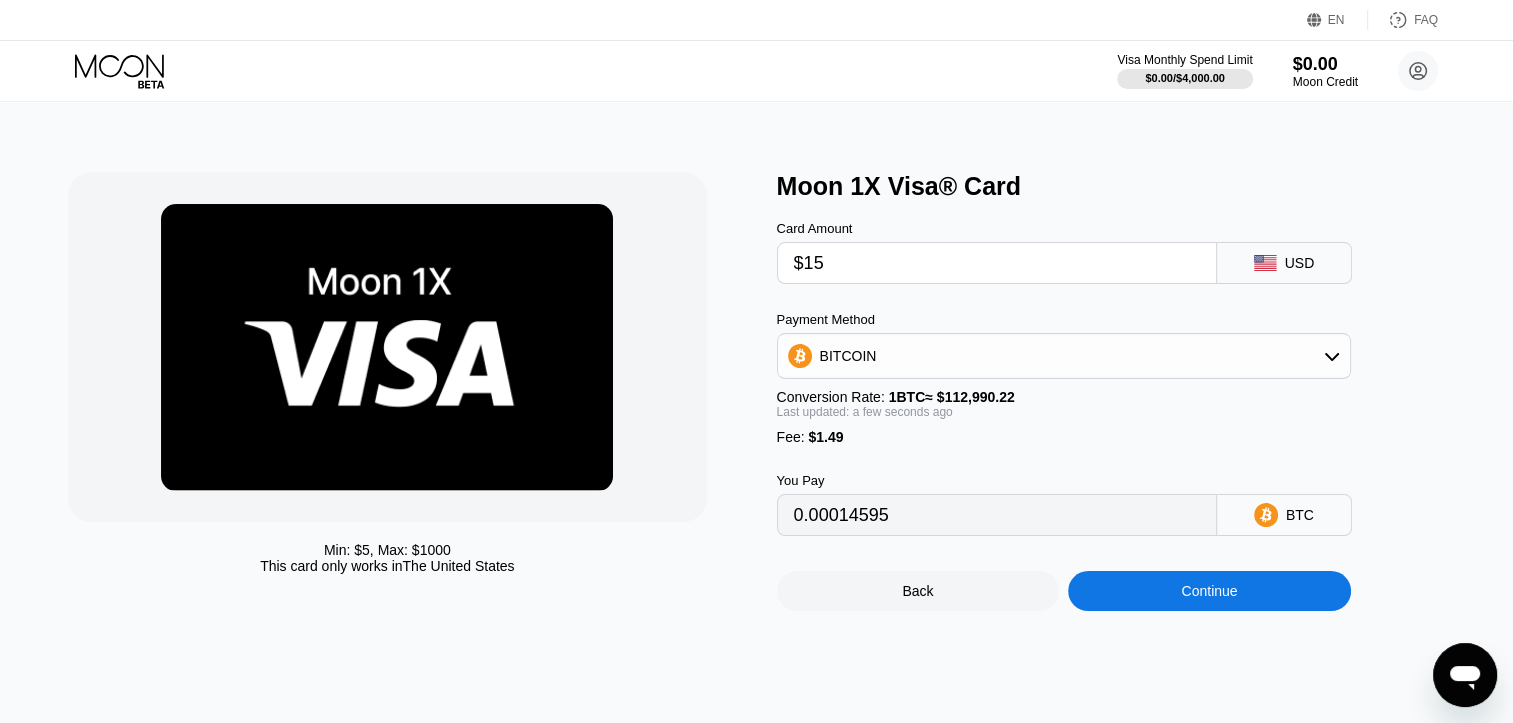 type on "$150" 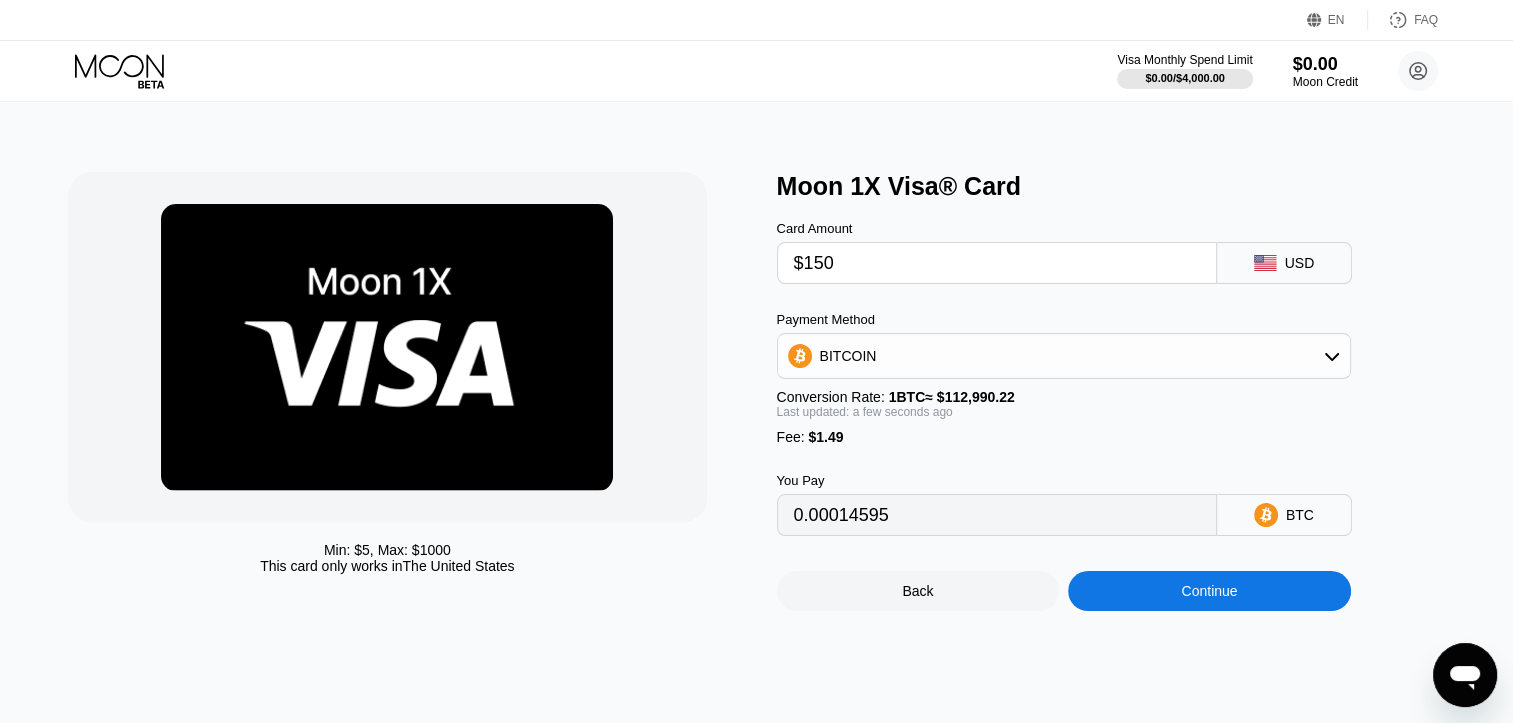 type on "0.00134074" 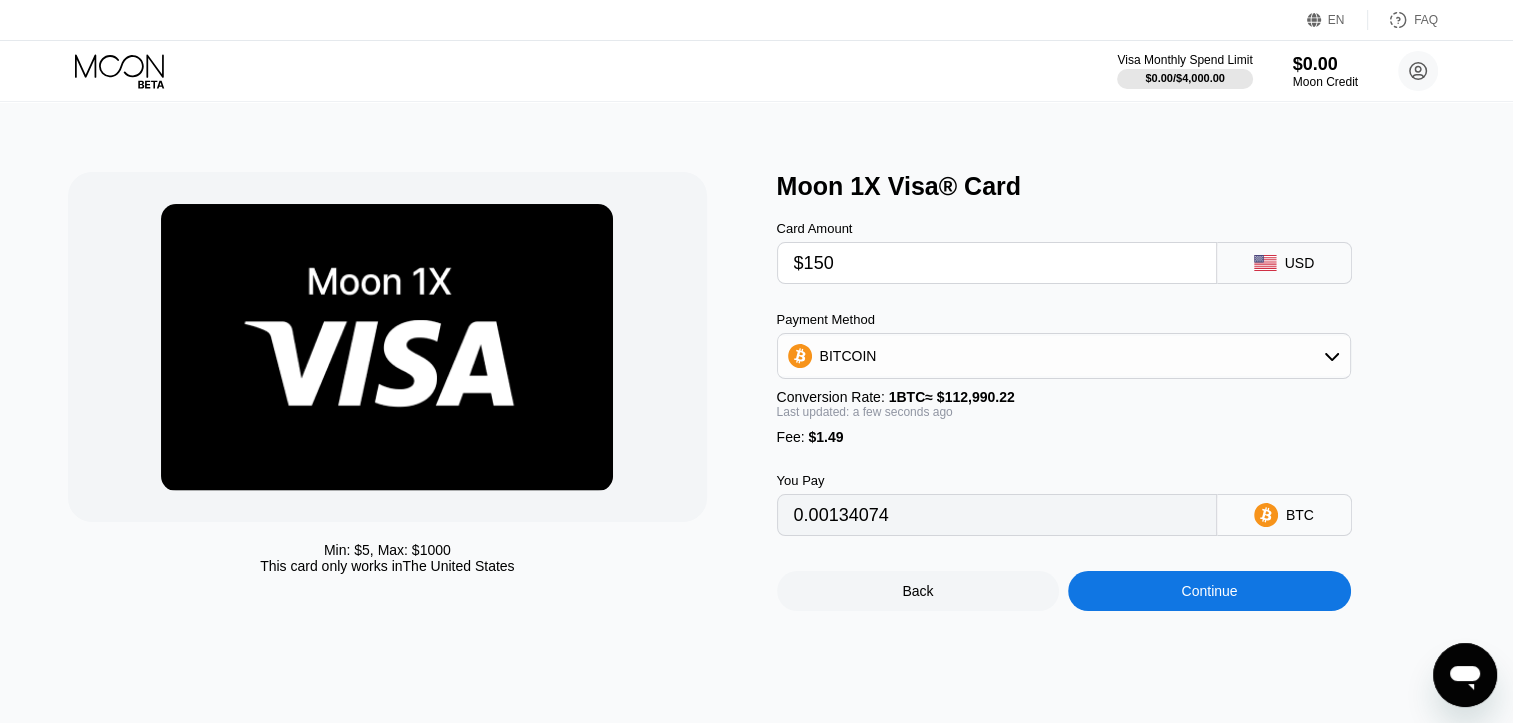 type on "$15" 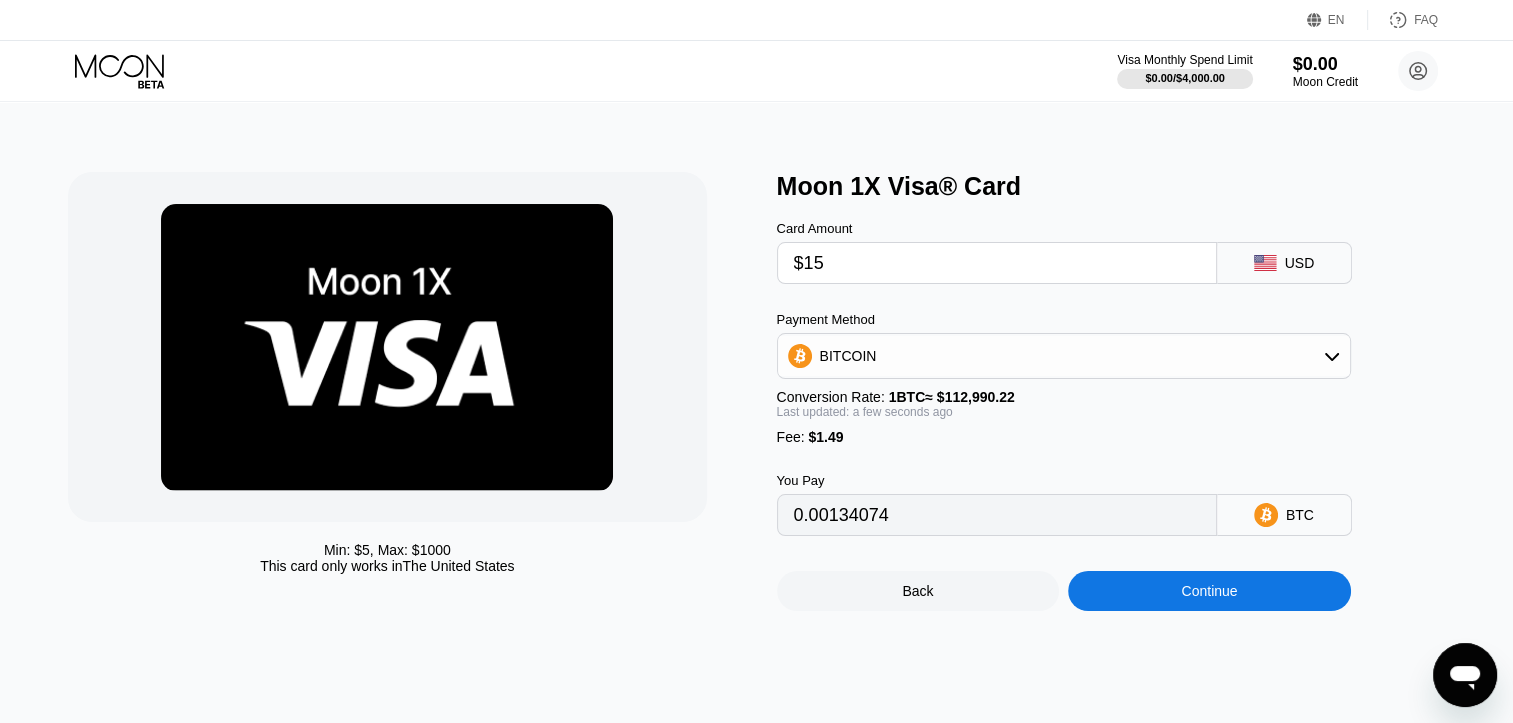 type on "0.00014595" 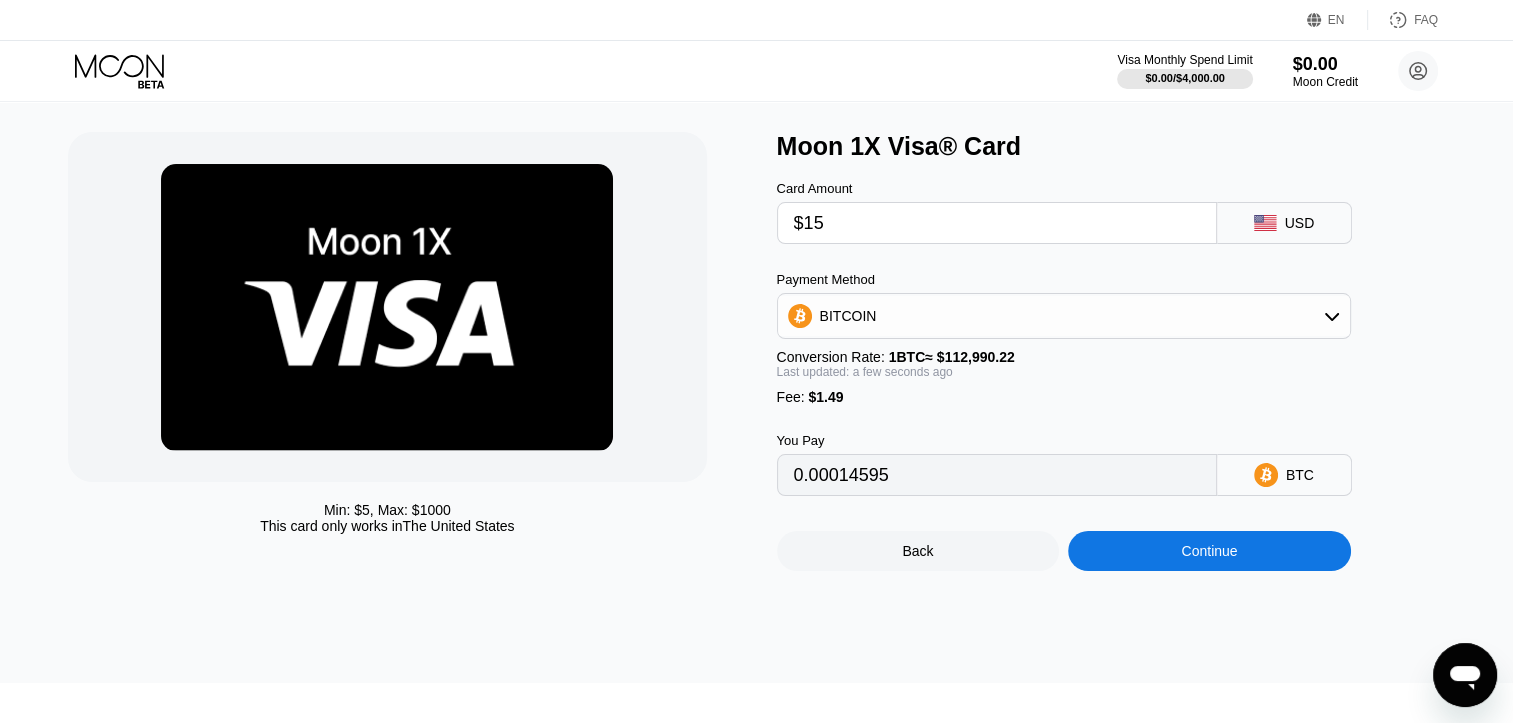 scroll, scrollTop: 44, scrollLeft: 0, axis: vertical 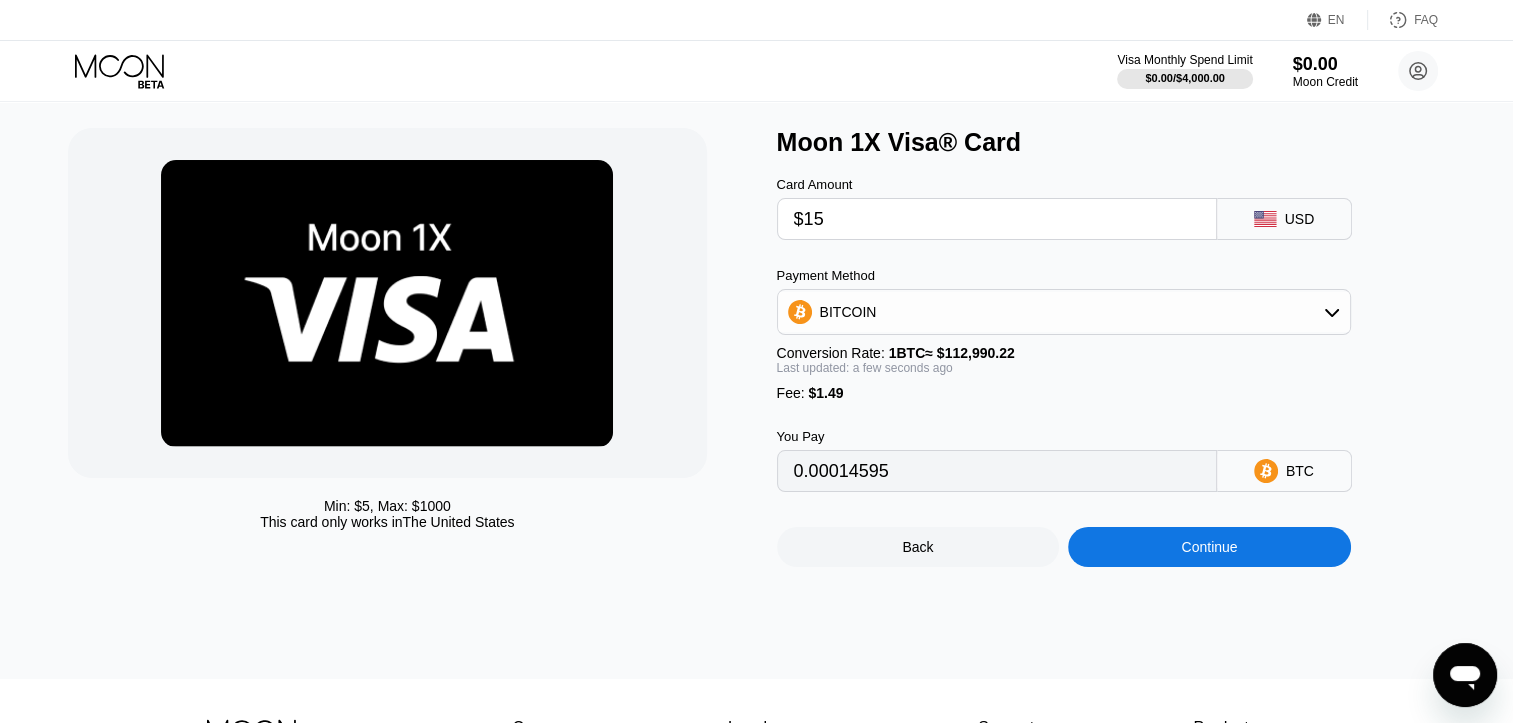 type on "$15" 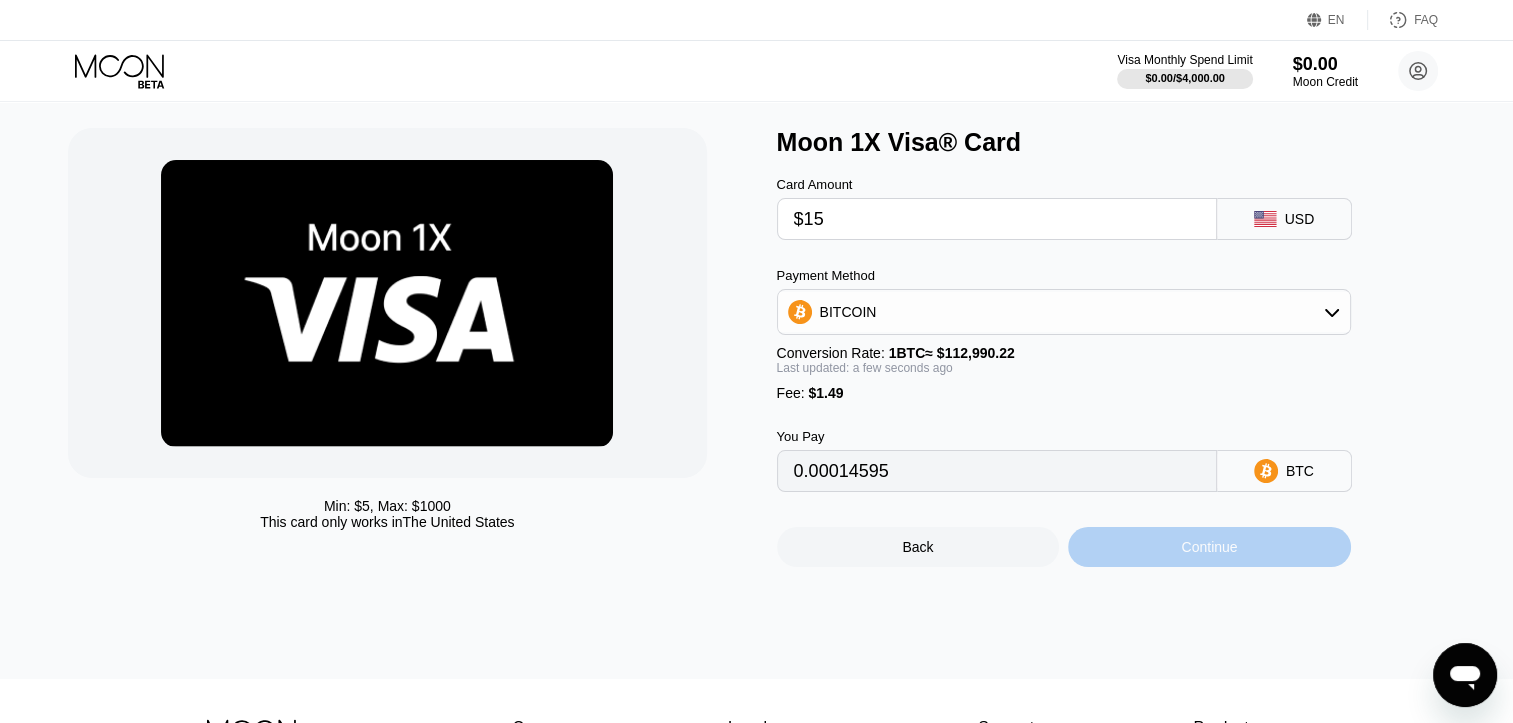 click on "Continue" at bounding box center (1209, 547) 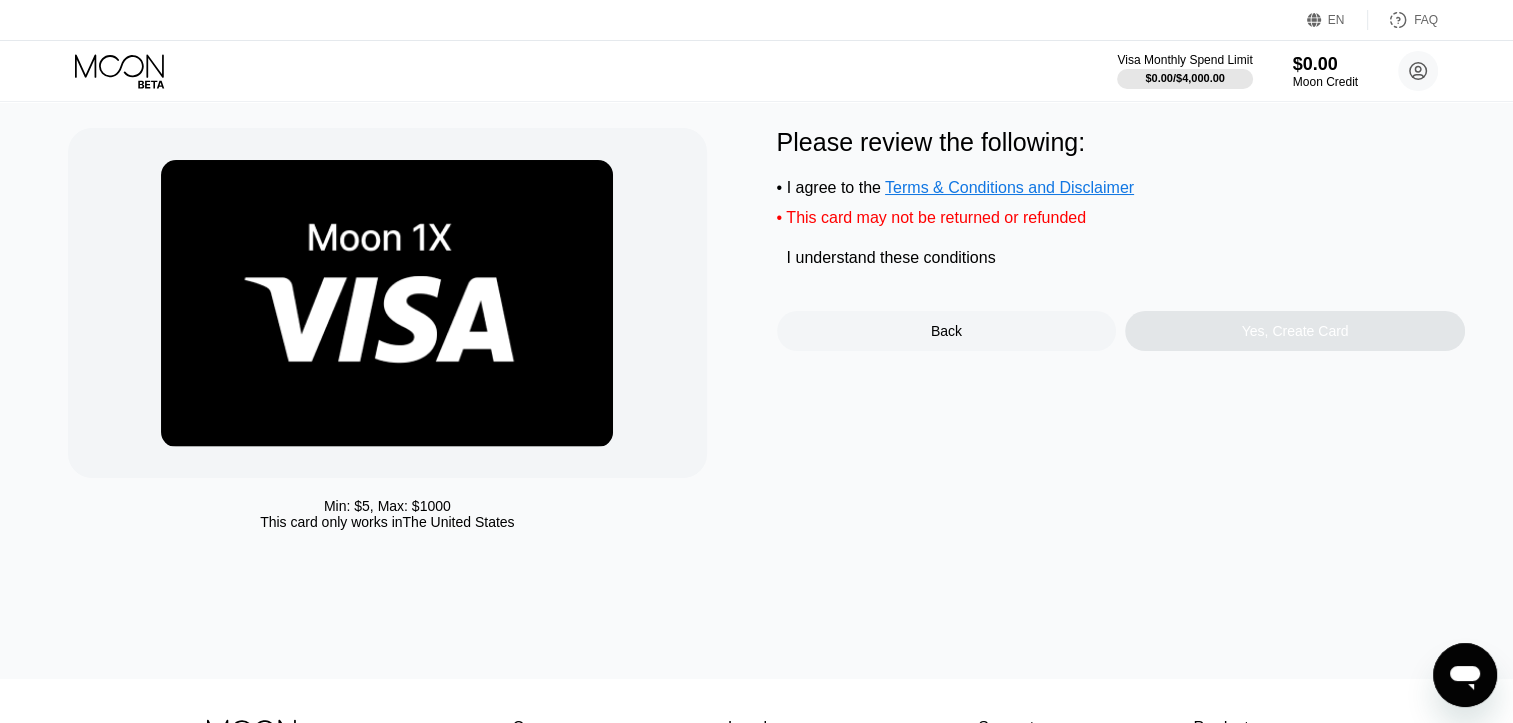 scroll, scrollTop: 0, scrollLeft: 0, axis: both 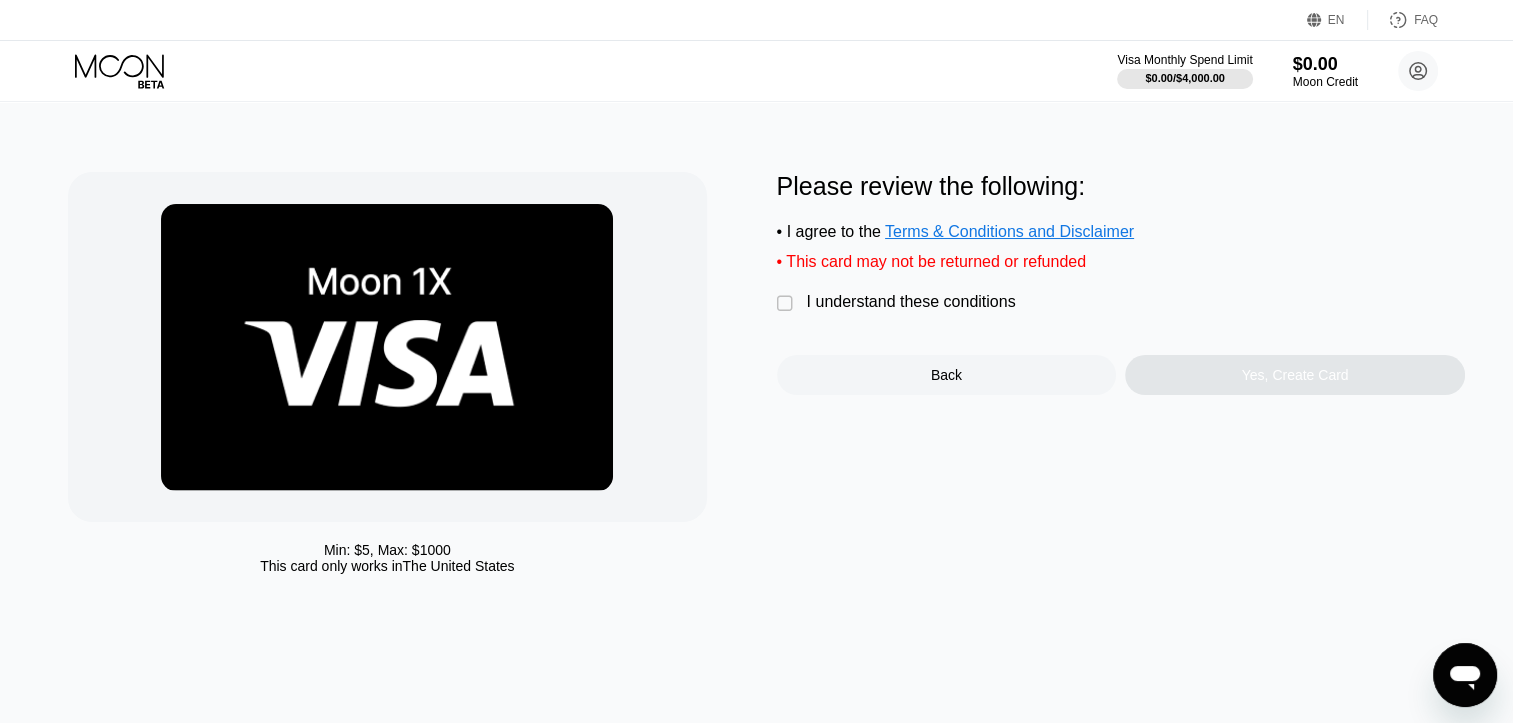 click on "" at bounding box center [787, 304] 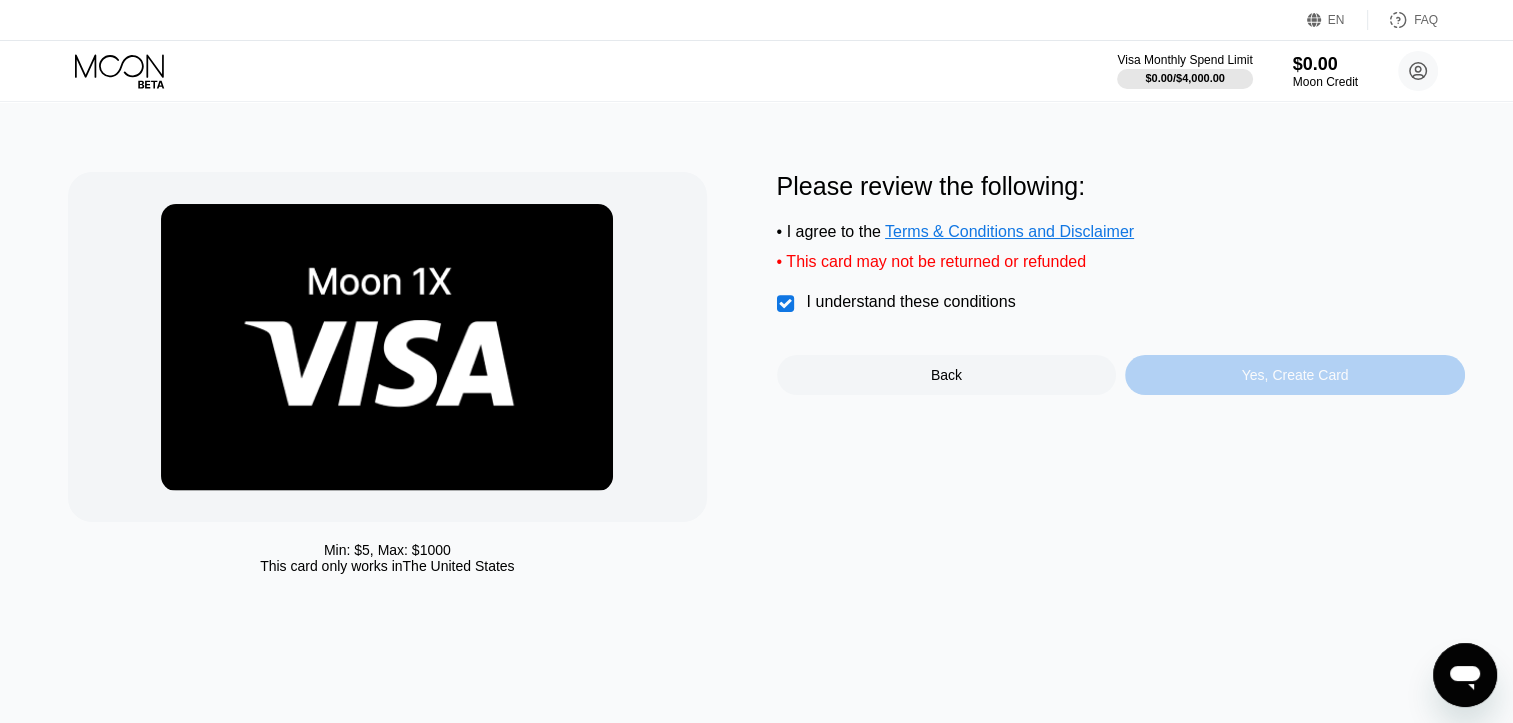 click on "Yes, Create Card" at bounding box center [1295, 375] 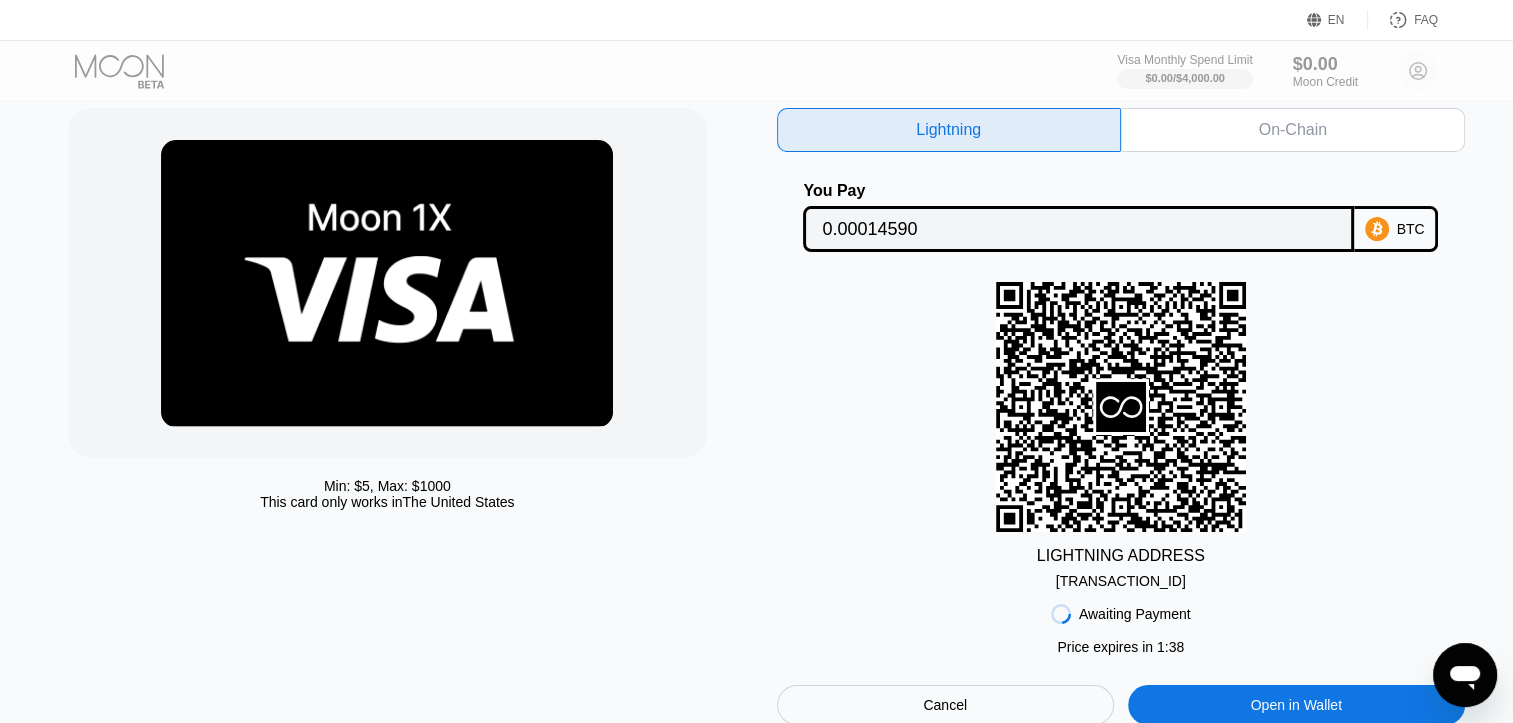 scroll, scrollTop: 46, scrollLeft: 0, axis: vertical 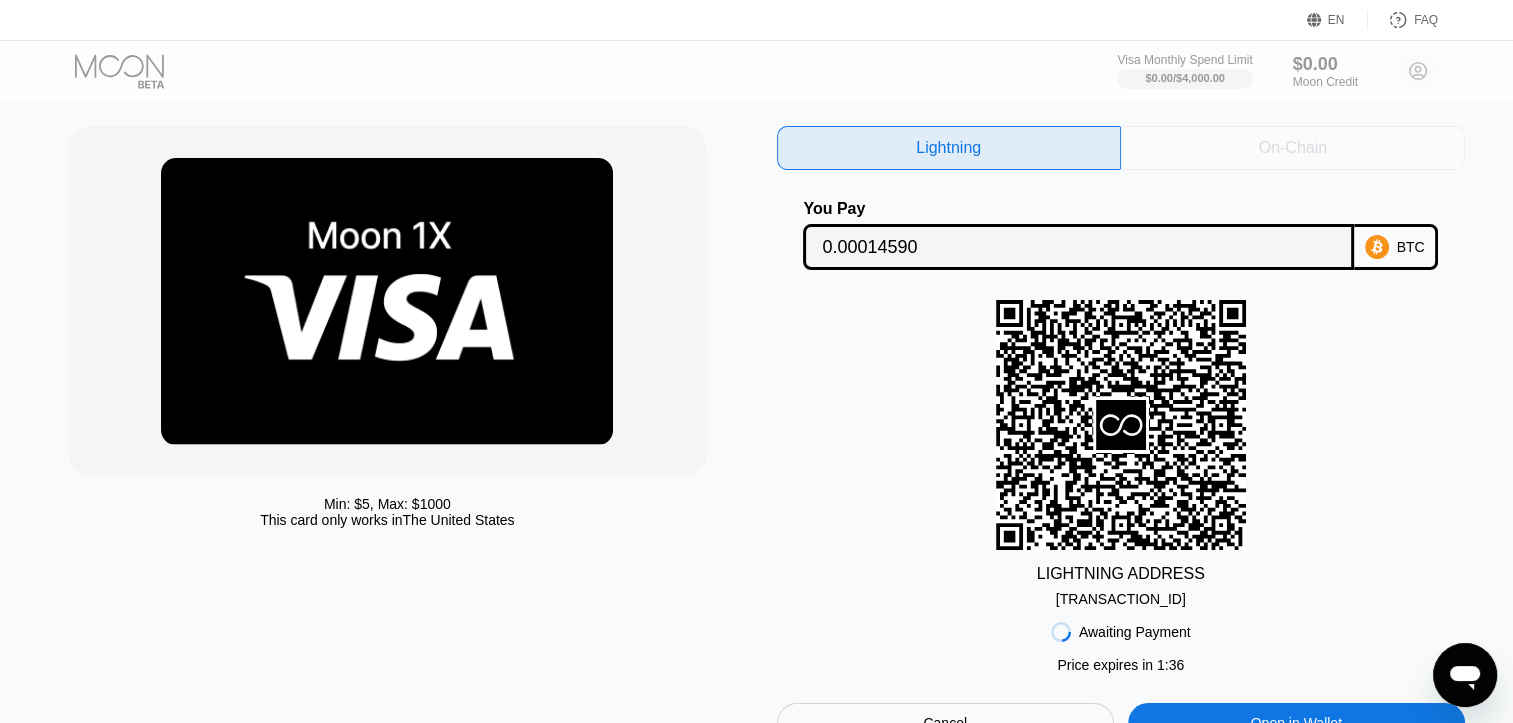 click on "On-Chain" at bounding box center (1293, 148) 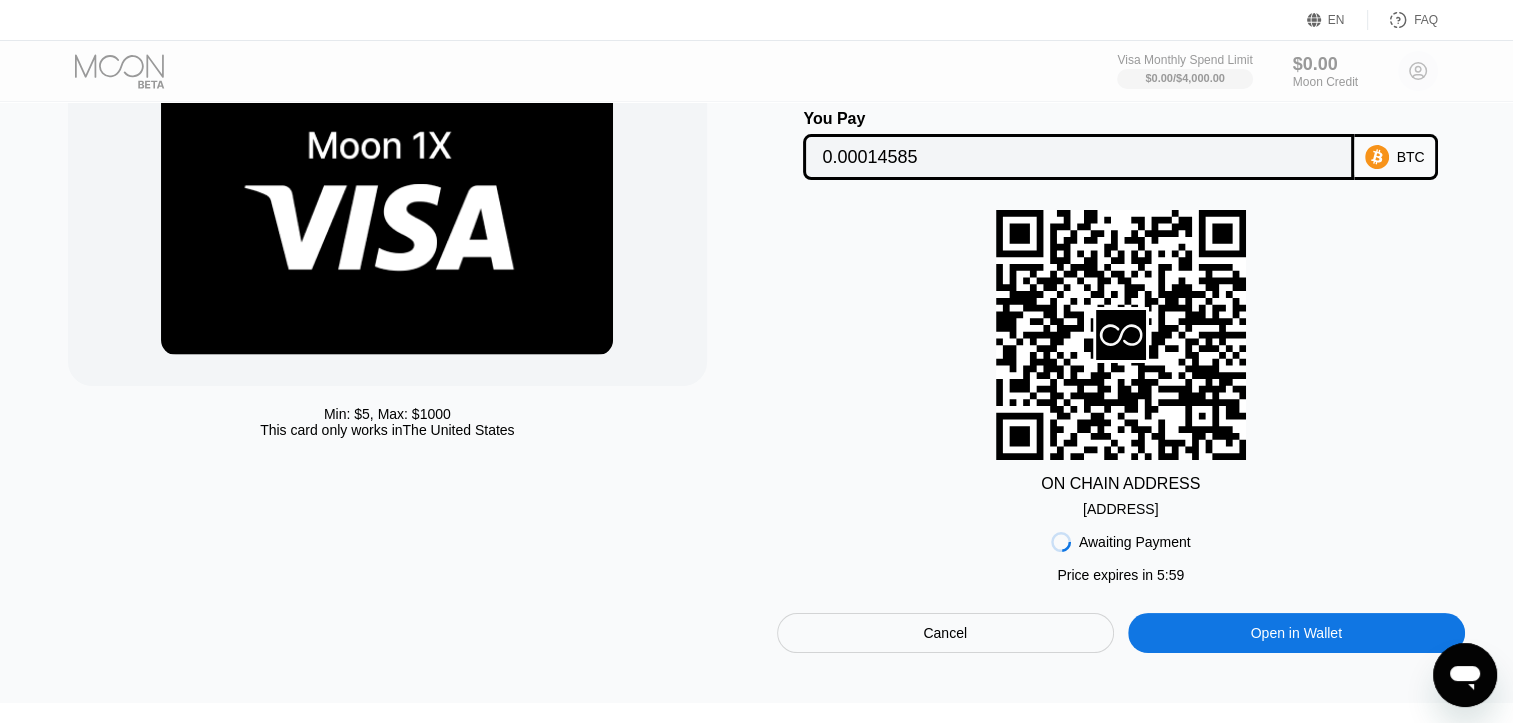 scroll, scrollTop: 140, scrollLeft: 0, axis: vertical 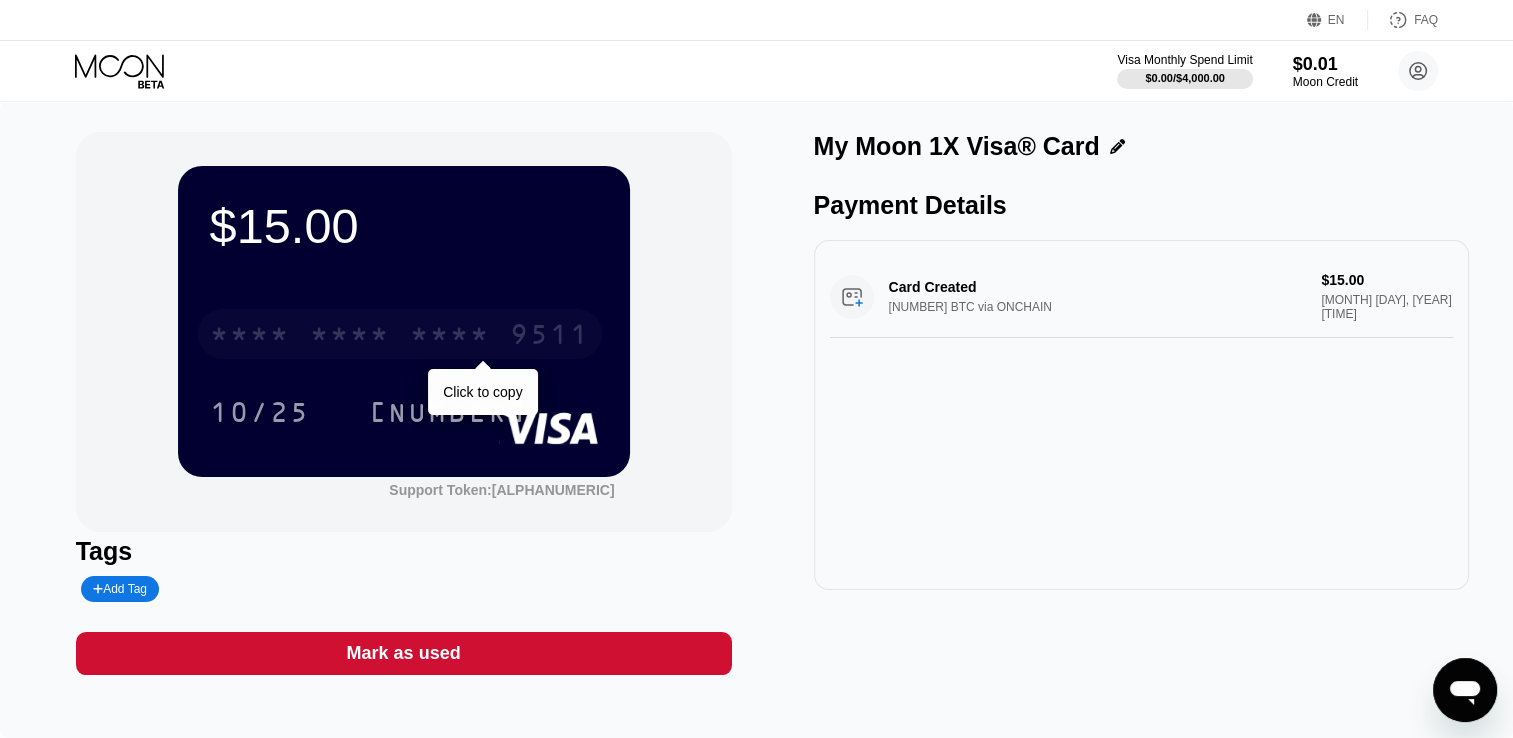 click on "[CARD_INFO]" at bounding box center (400, 334) 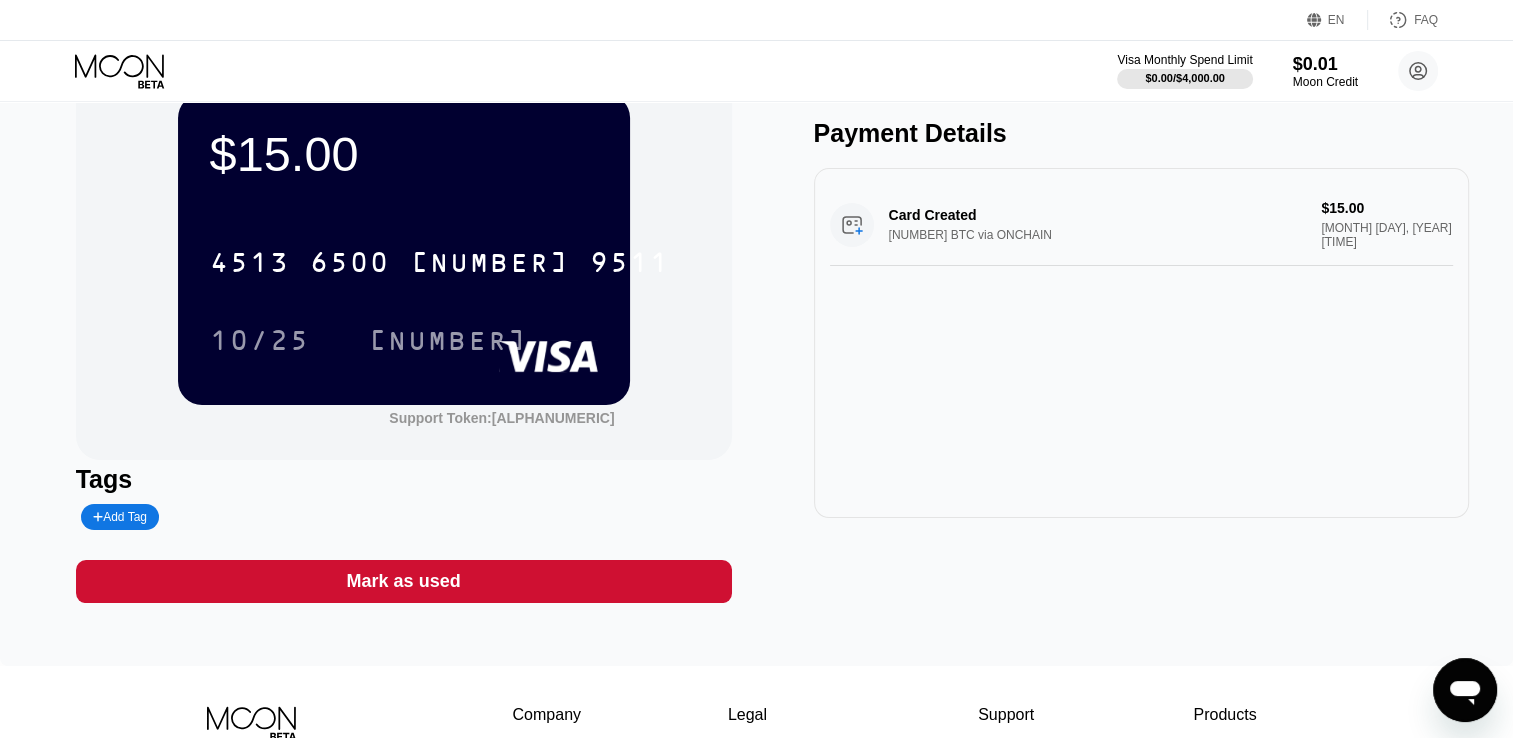 scroll, scrollTop: 76, scrollLeft: 0, axis: vertical 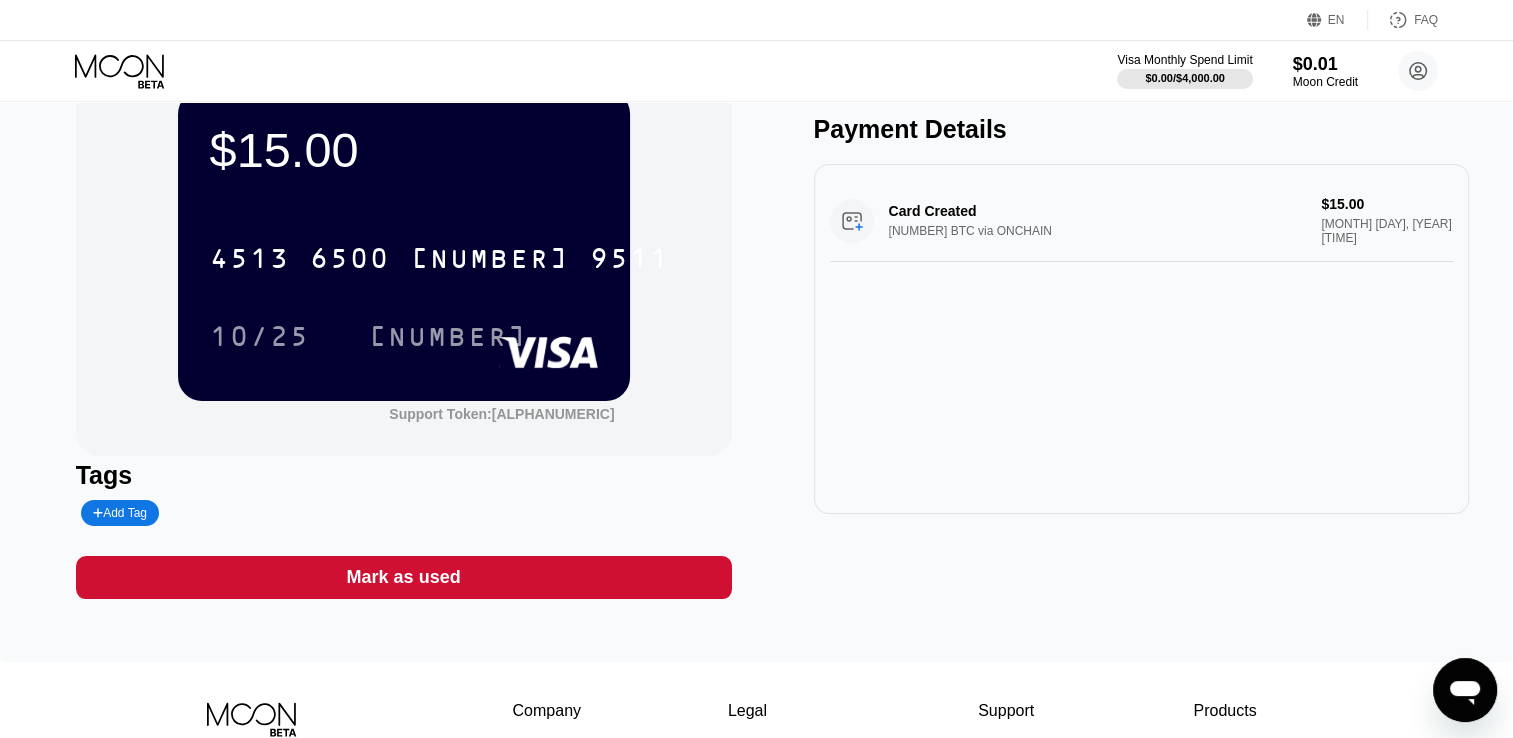 click on "4513 6500 2300 9511 10/25 031" at bounding box center (404, 277) 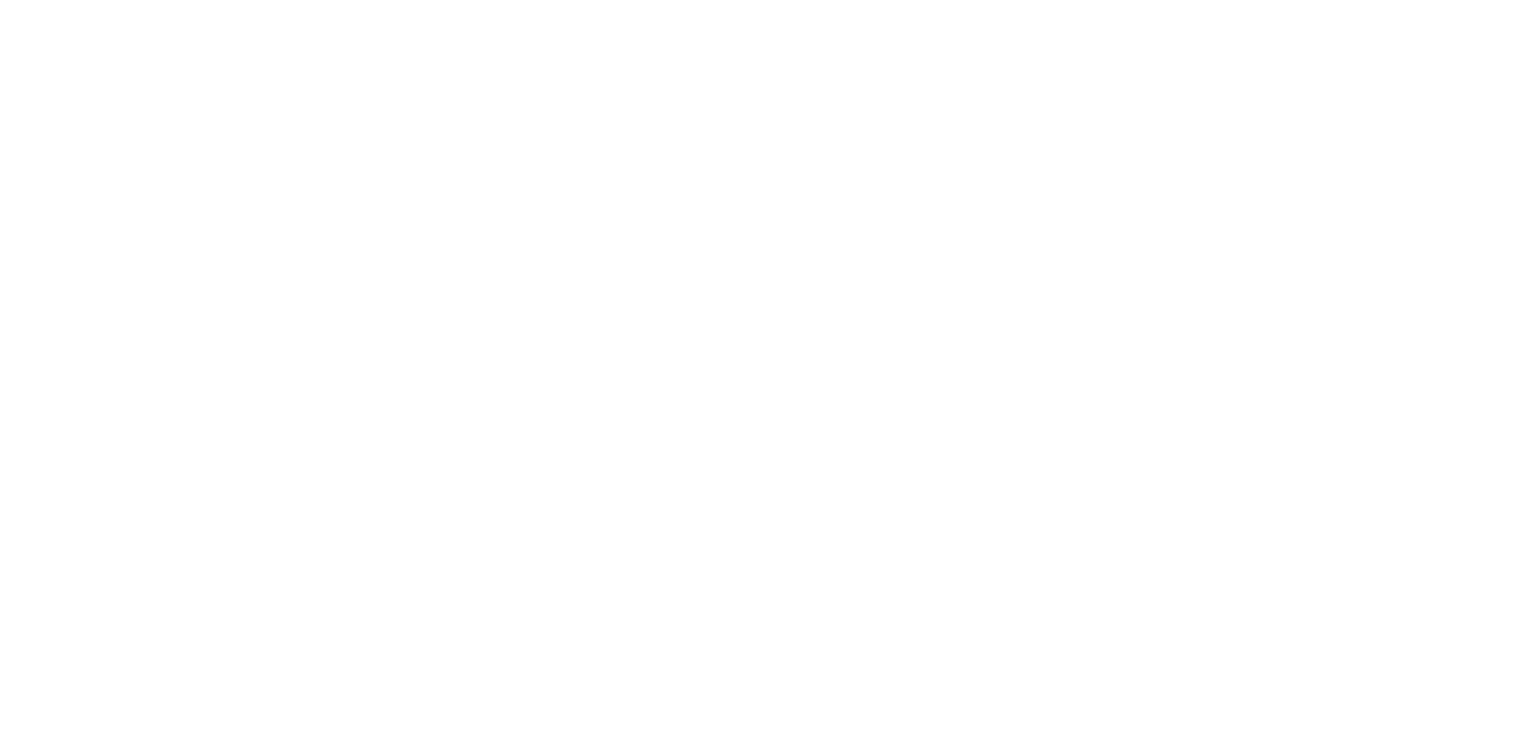 scroll, scrollTop: 0, scrollLeft: 0, axis: both 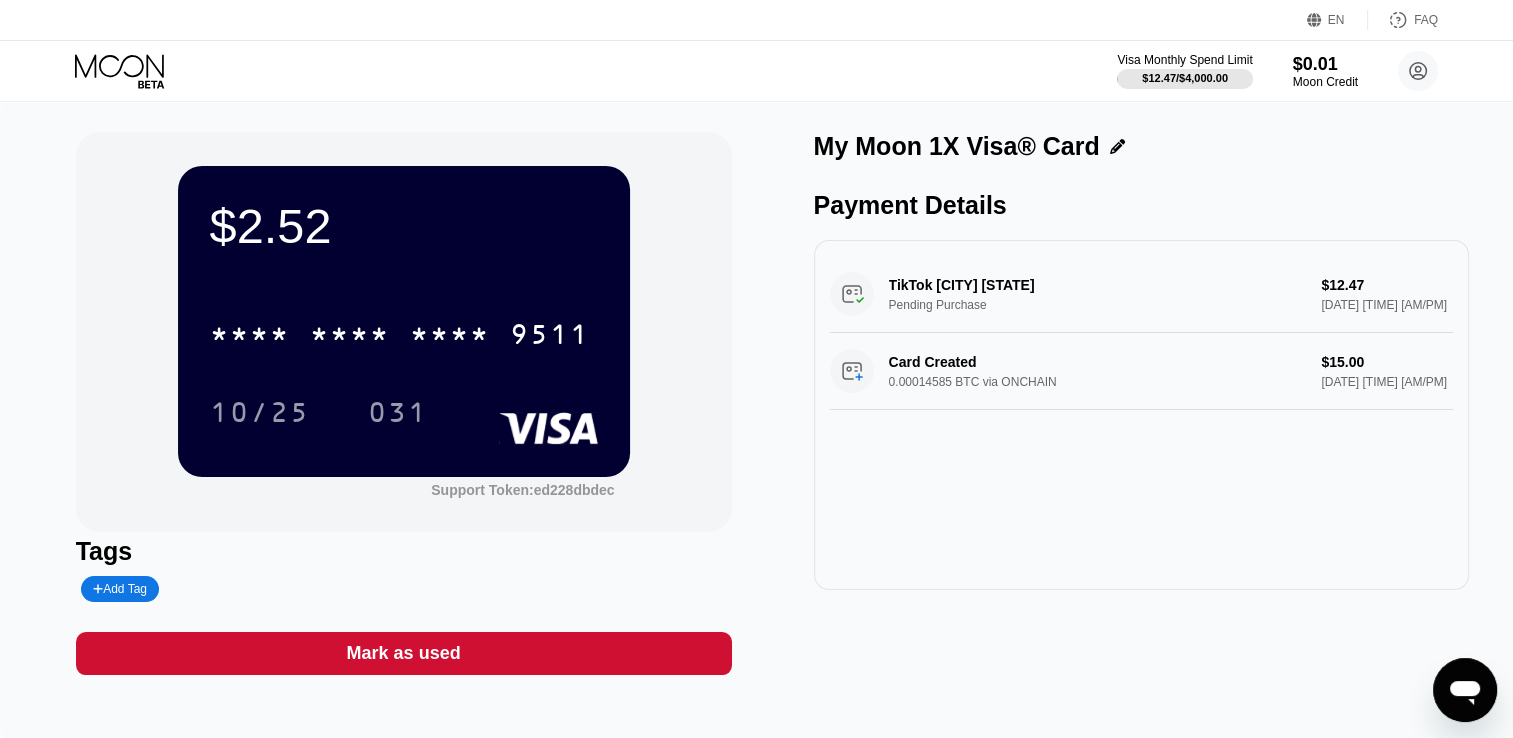 click on "[CARD_INFO]" at bounding box center [404, 328] 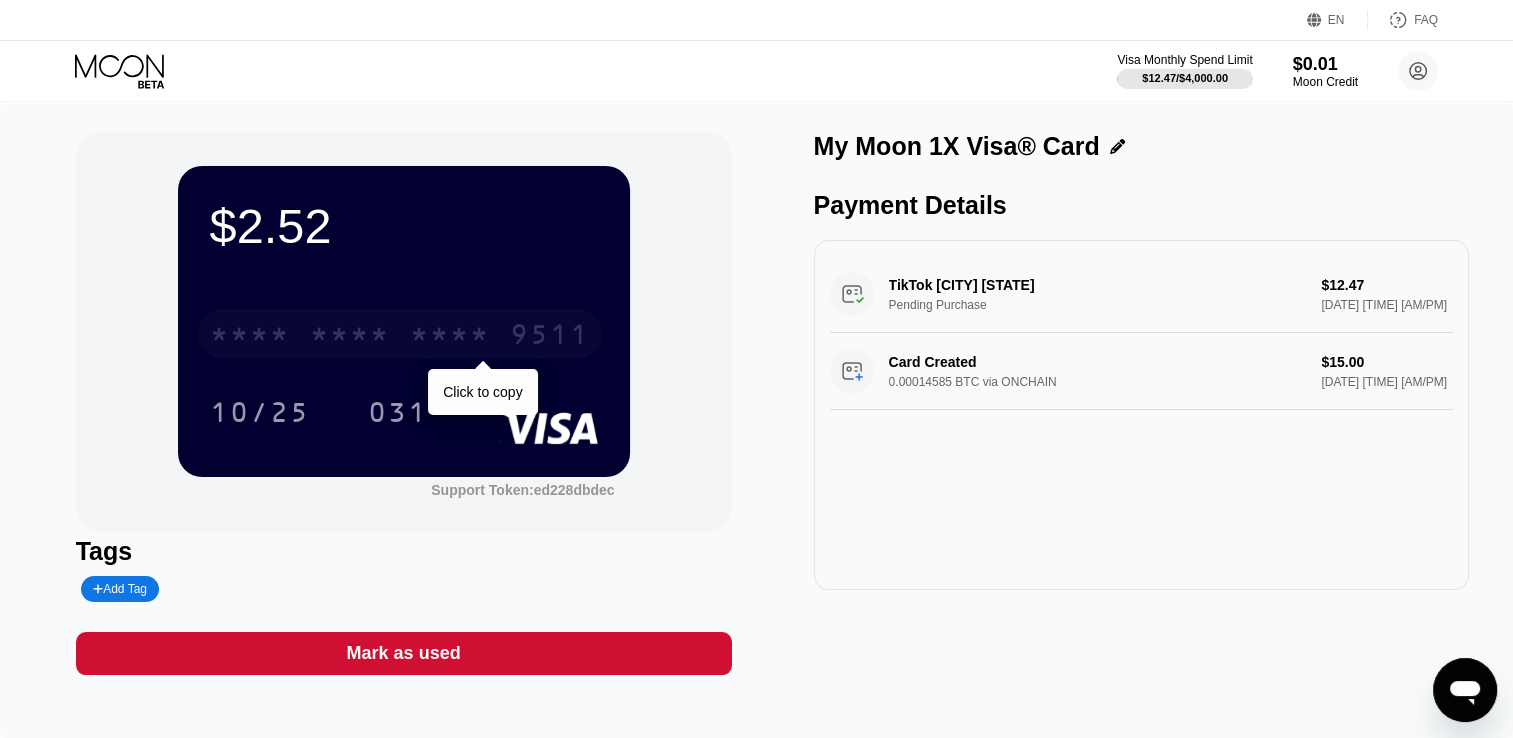 click on "* * * * * * * * * * * * 9511" at bounding box center (400, 334) 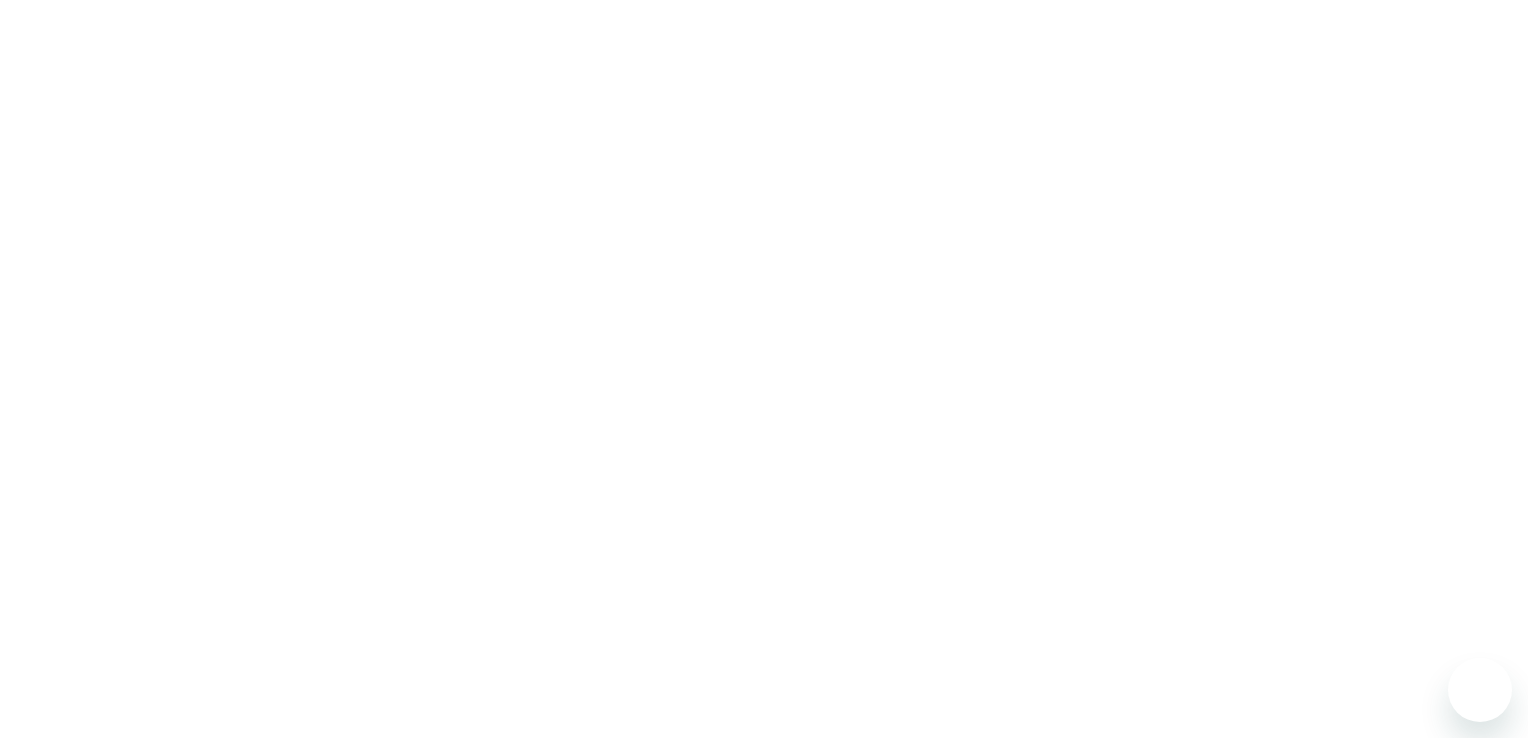 scroll, scrollTop: 0, scrollLeft: 0, axis: both 